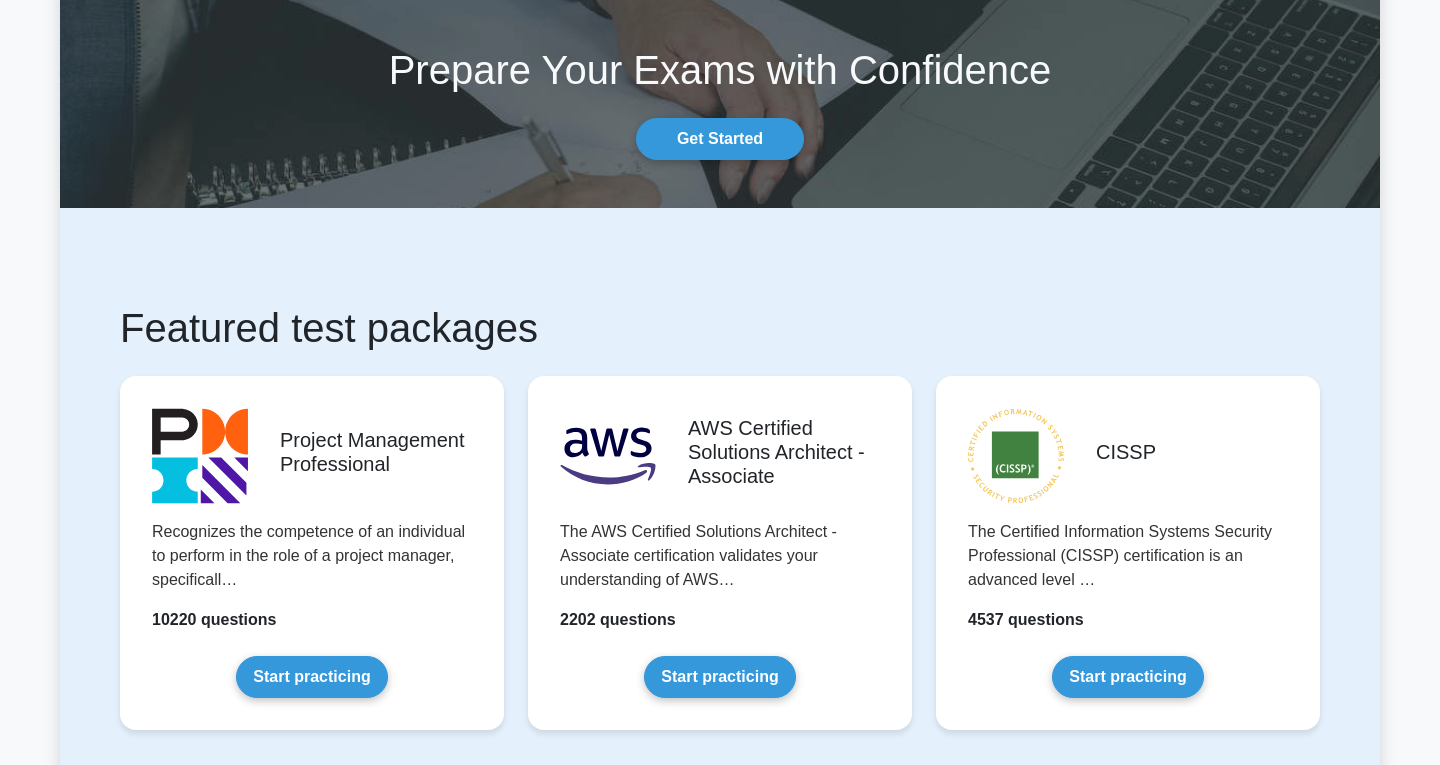 scroll, scrollTop: 0, scrollLeft: 0, axis: both 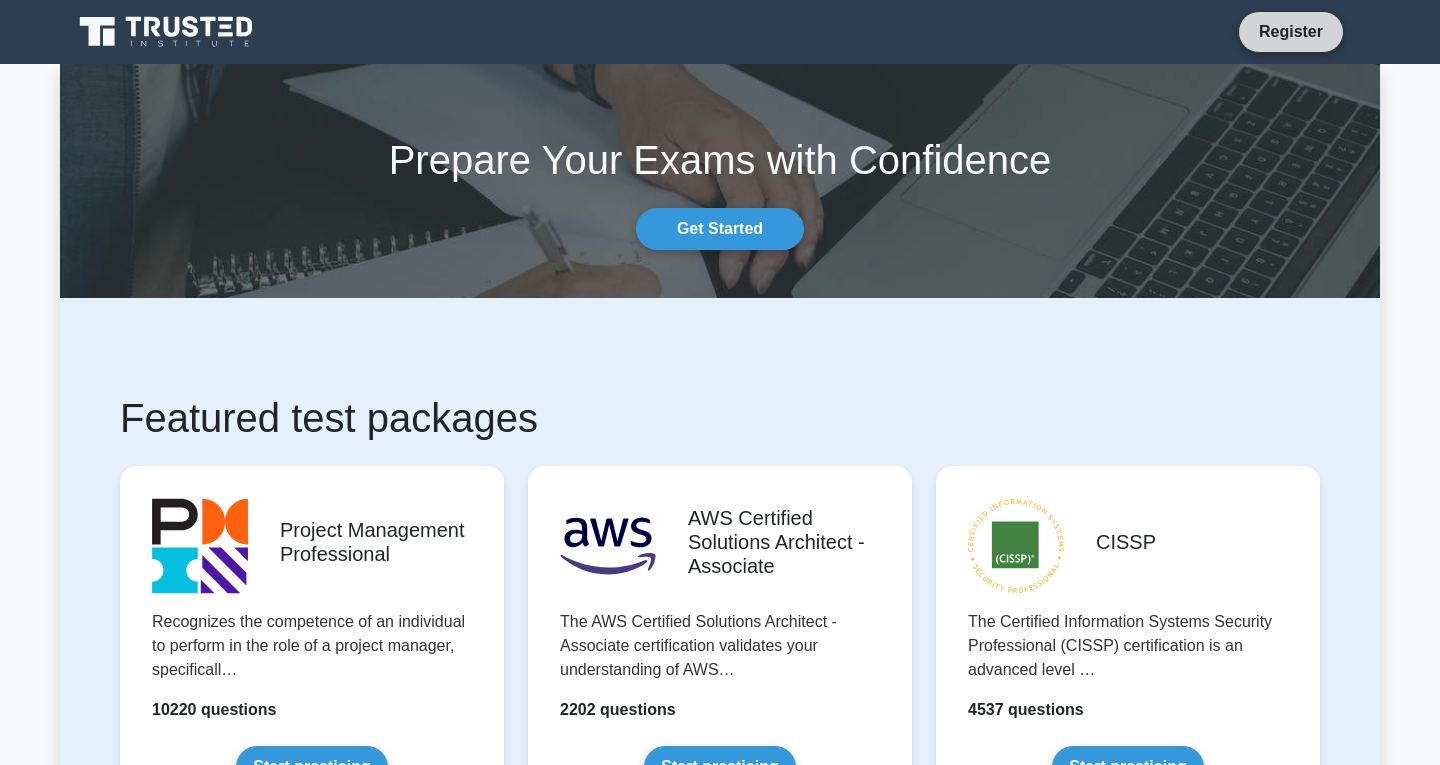 click on "Register" at bounding box center [1291, 31] 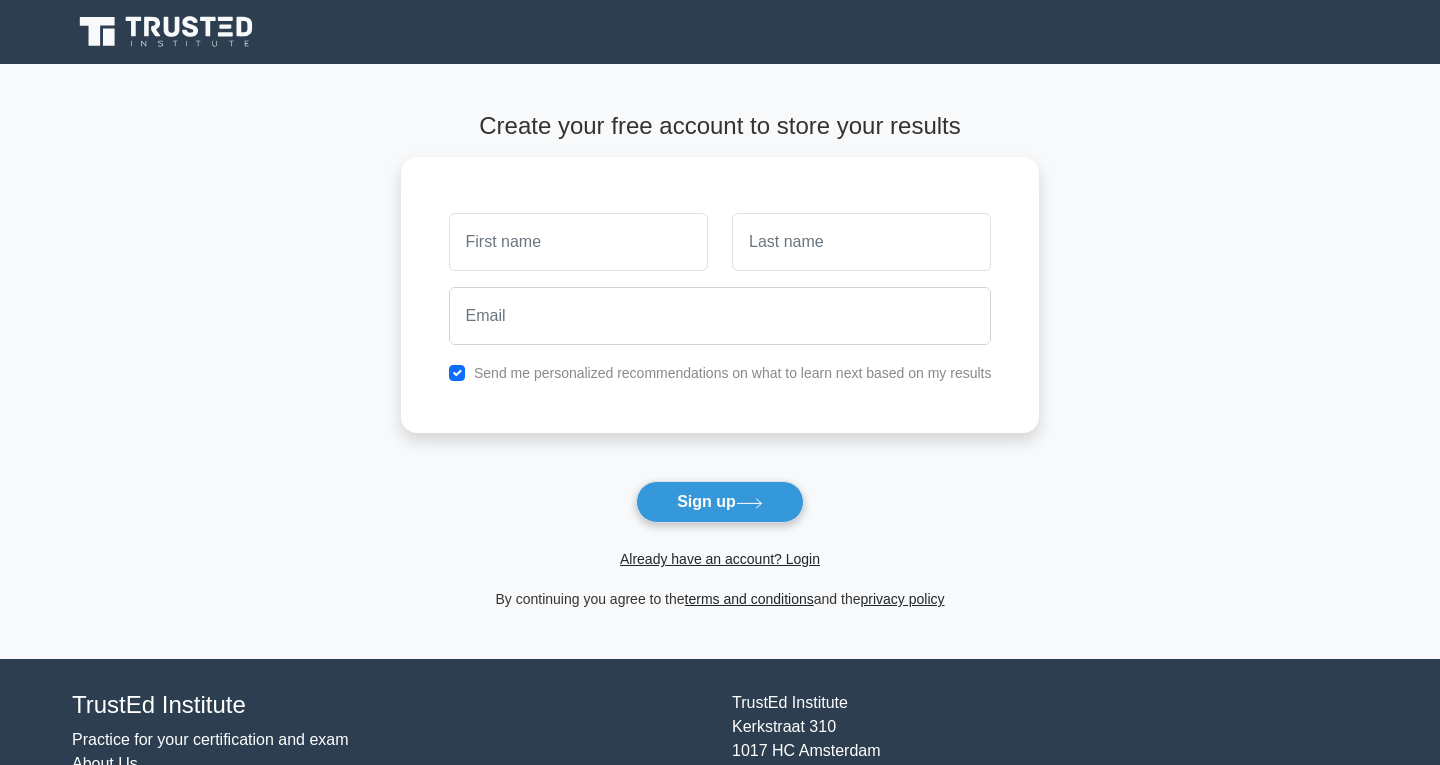 scroll, scrollTop: 0, scrollLeft: 0, axis: both 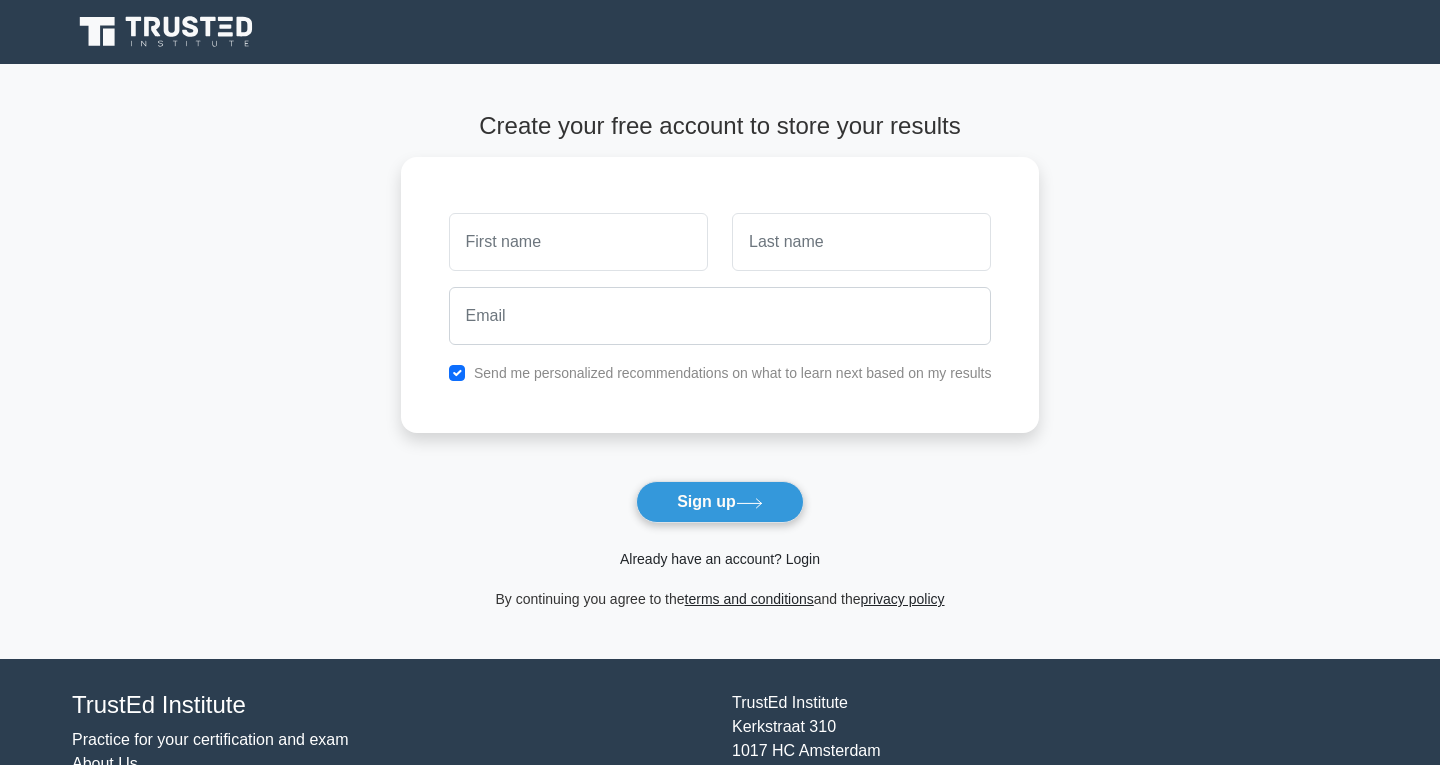 click on "Already have an account? Login" at bounding box center (720, 559) 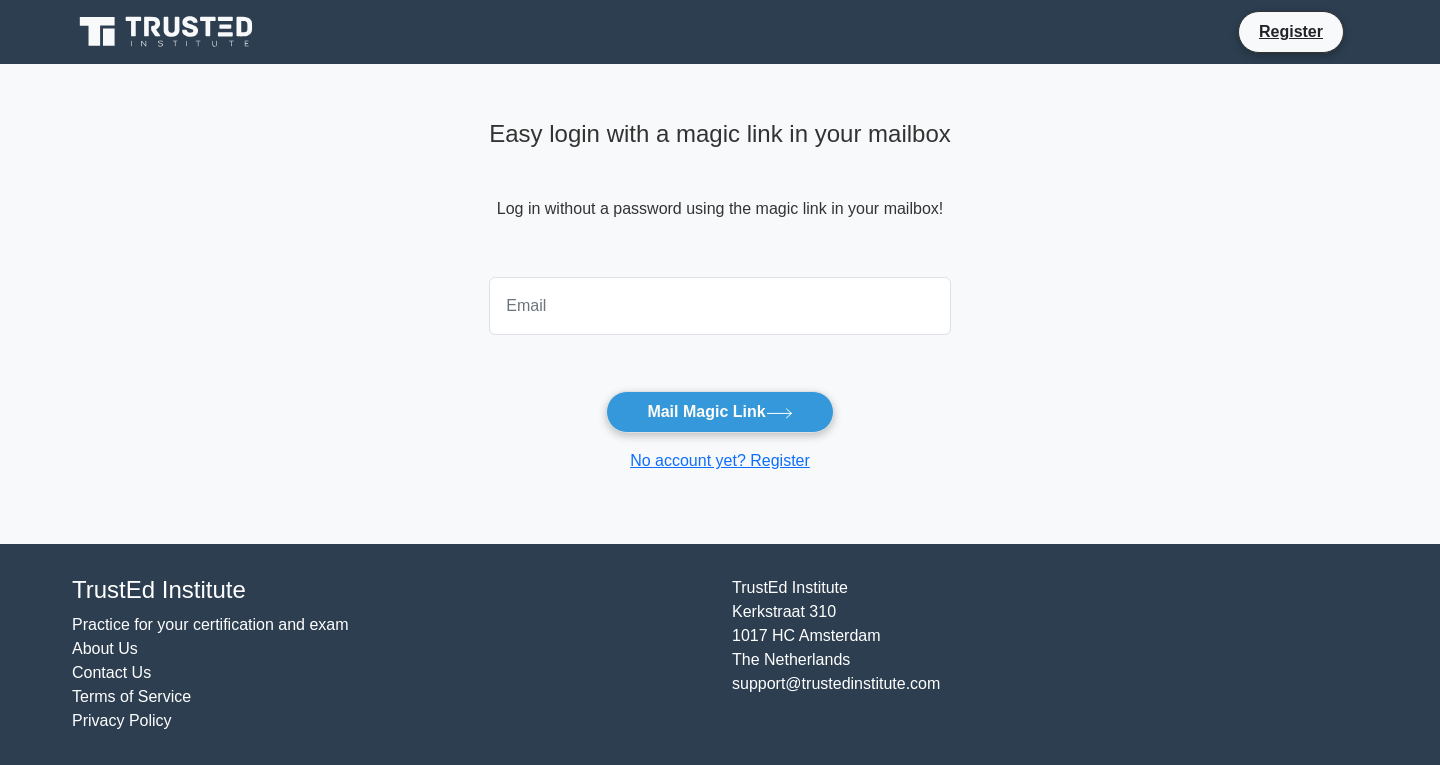 scroll, scrollTop: 0, scrollLeft: 0, axis: both 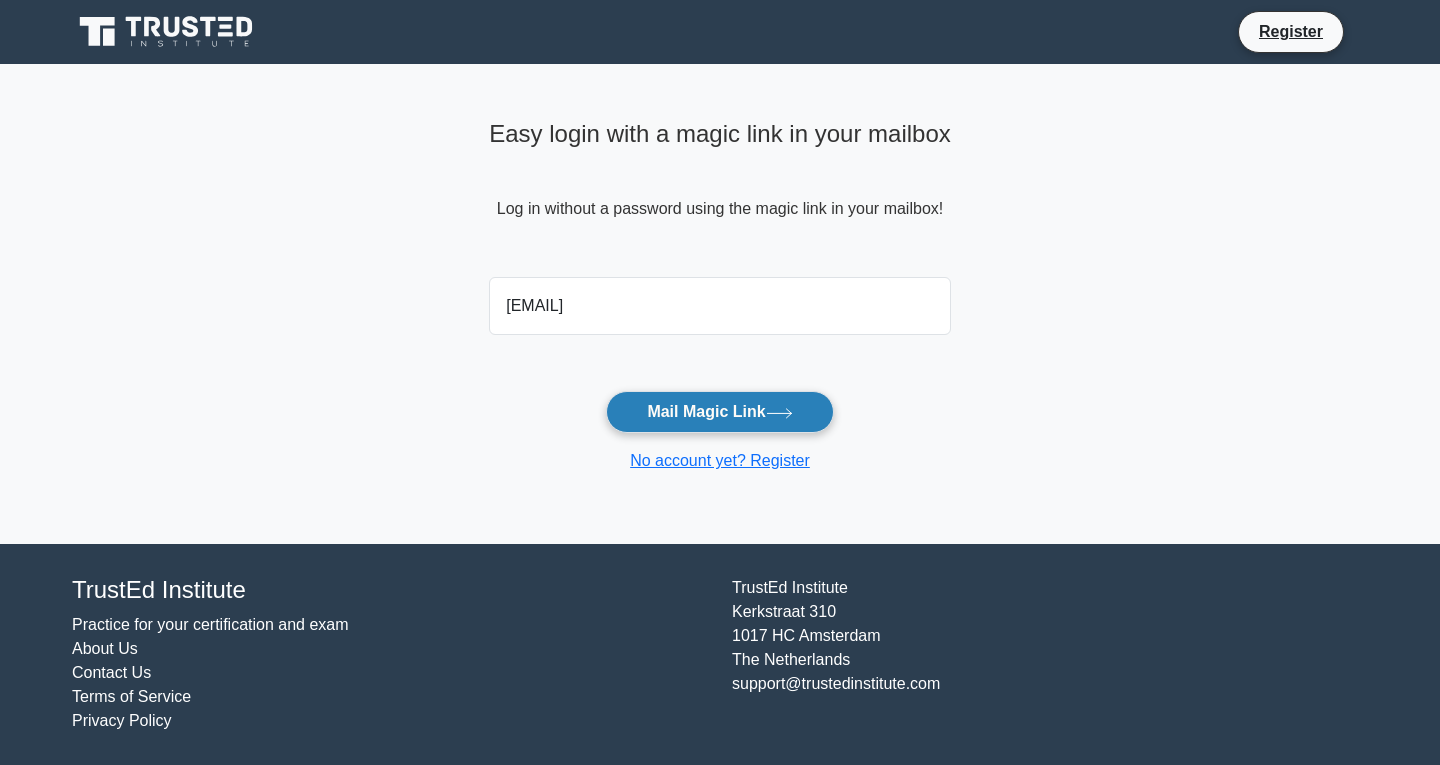 type on "[EMAIL]" 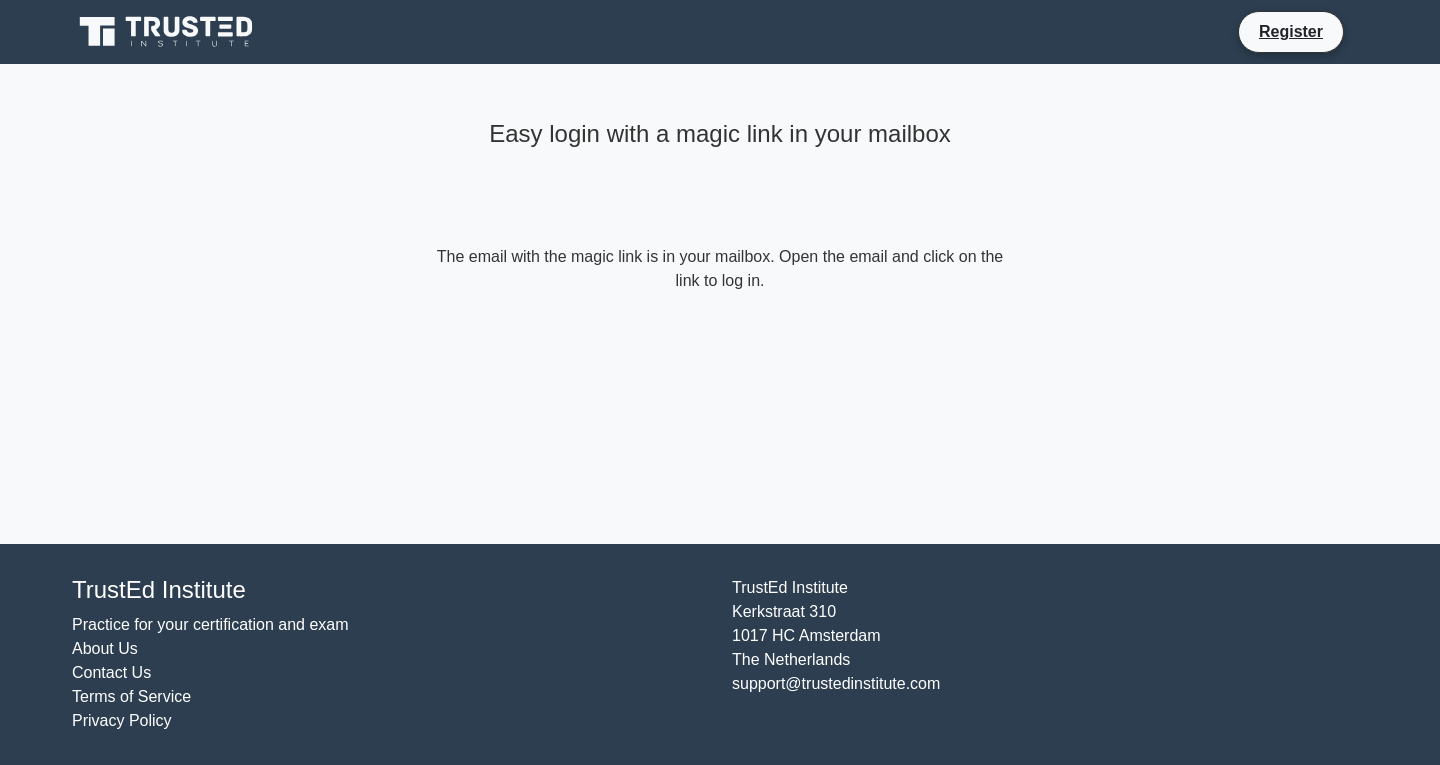 scroll, scrollTop: 0, scrollLeft: 0, axis: both 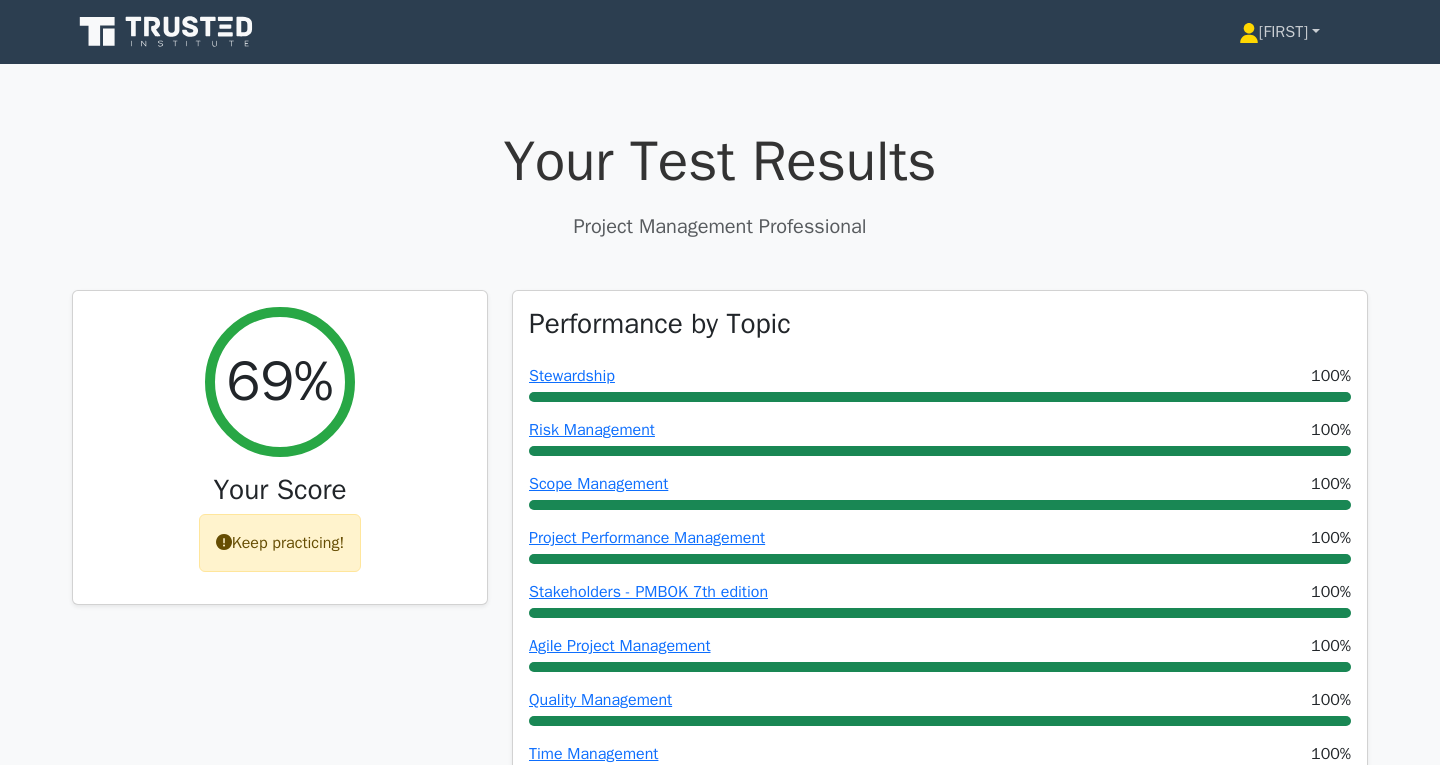 click on "[FIRST]" at bounding box center (1279, 32) 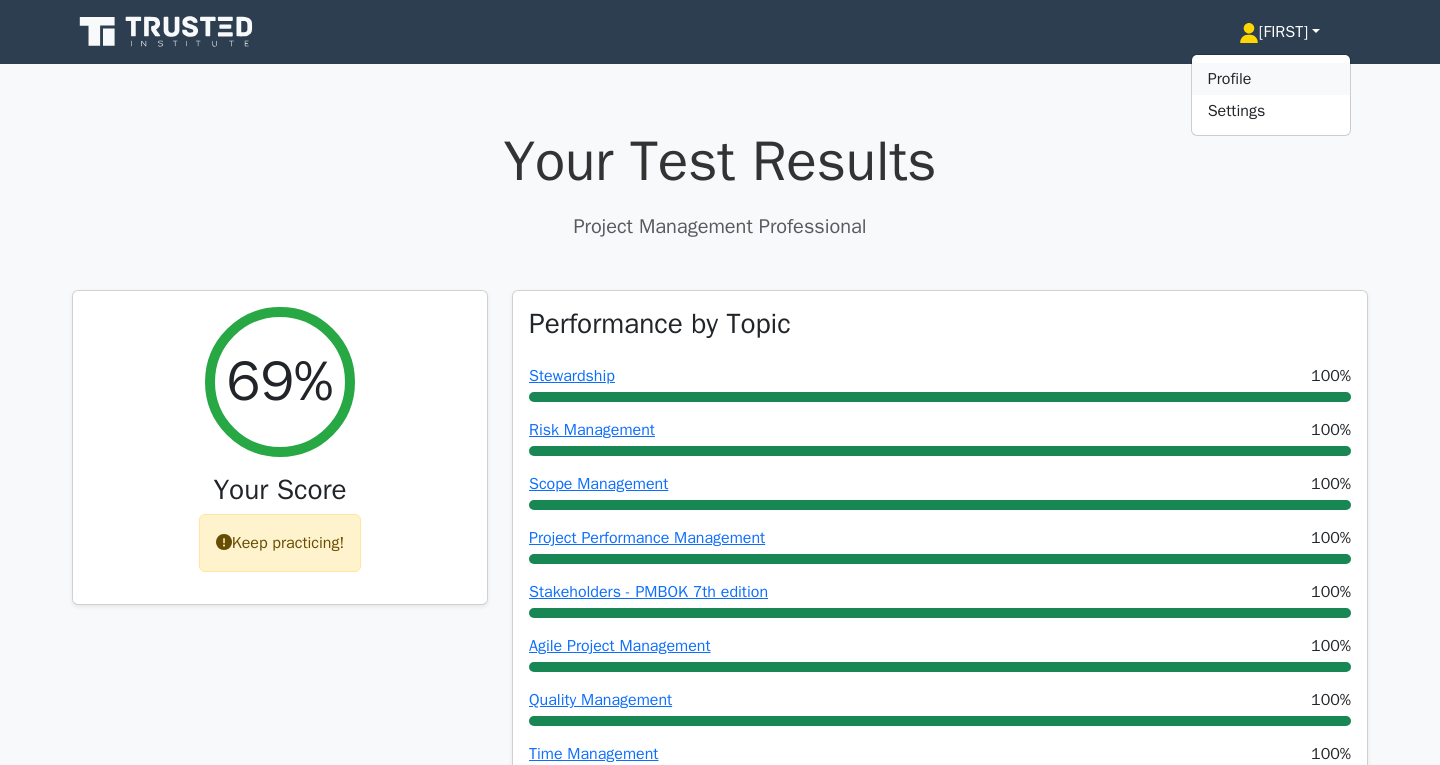 click on "Profile" at bounding box center [1271, 79] 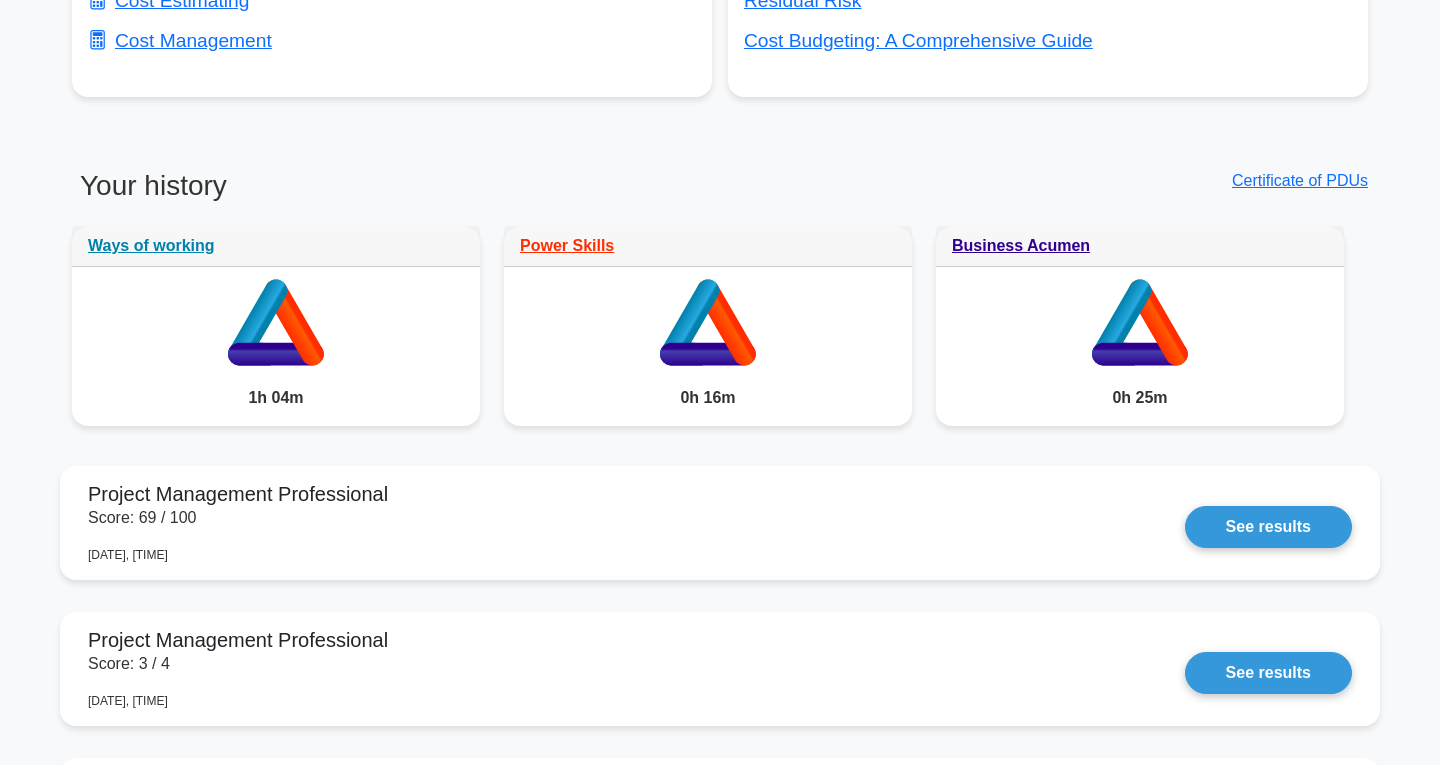 scroll, scrollTop: 1641, scrollLeft: 0, axis: vertical 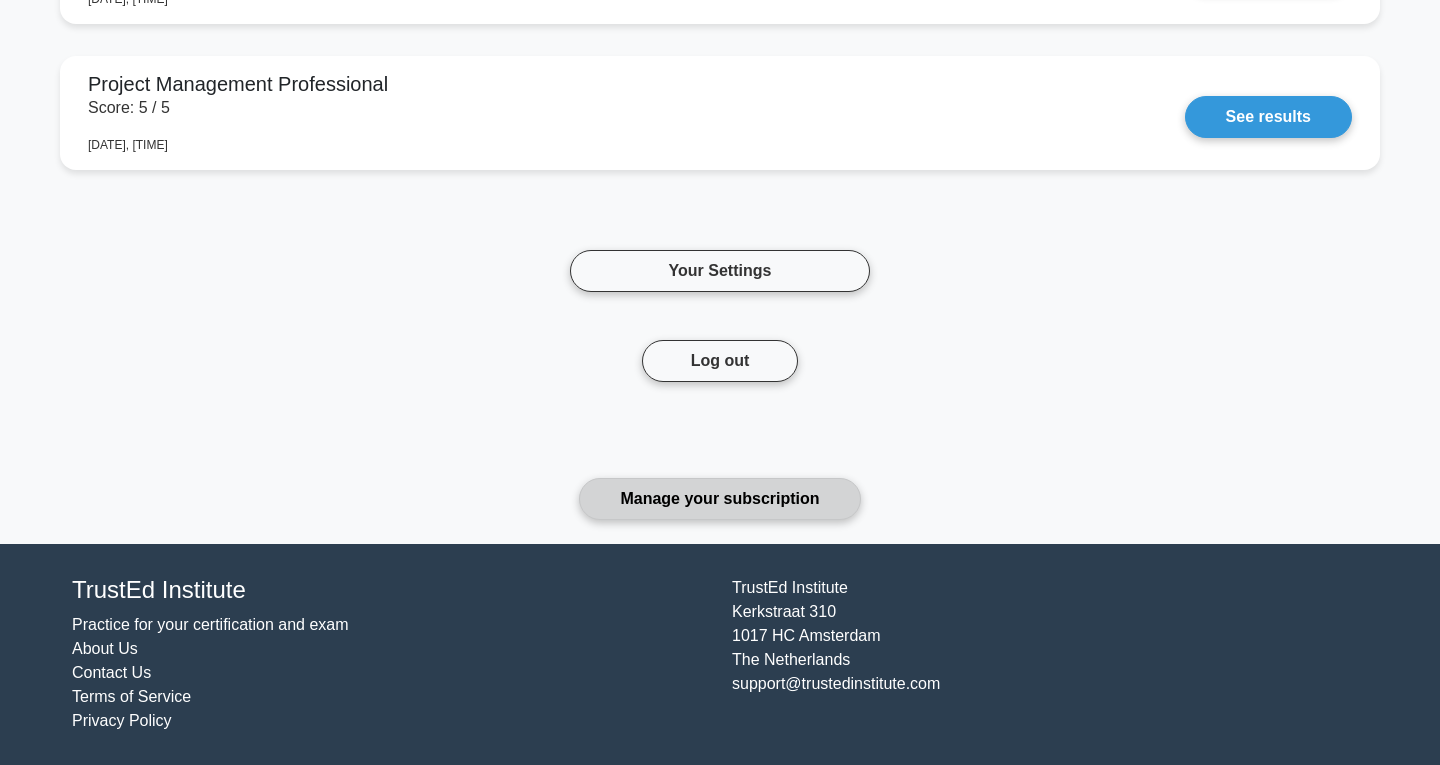click on "Manage your
subscription" at bounding box center [719, 499] 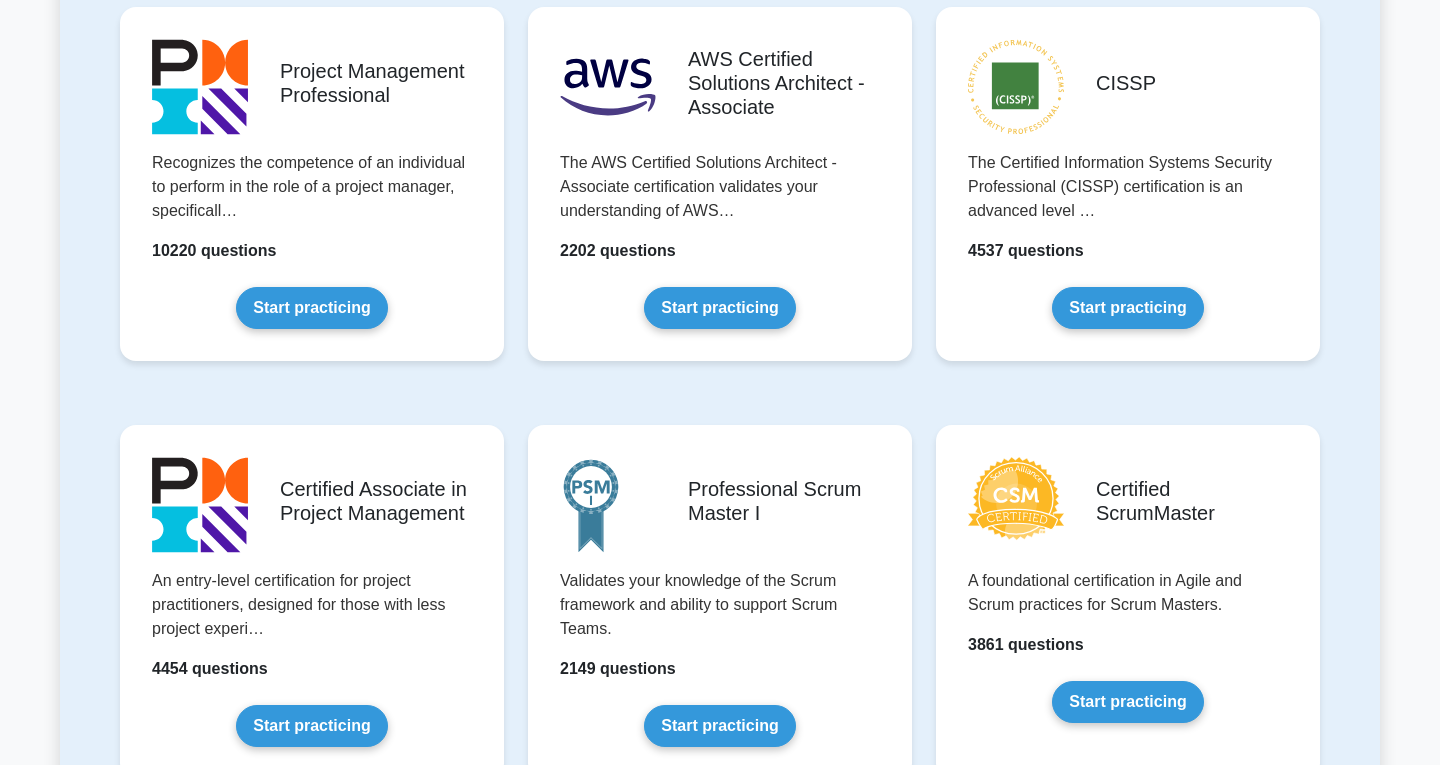 scroll, scrollTop: 240, scrollLeft: 0, axis: vertical 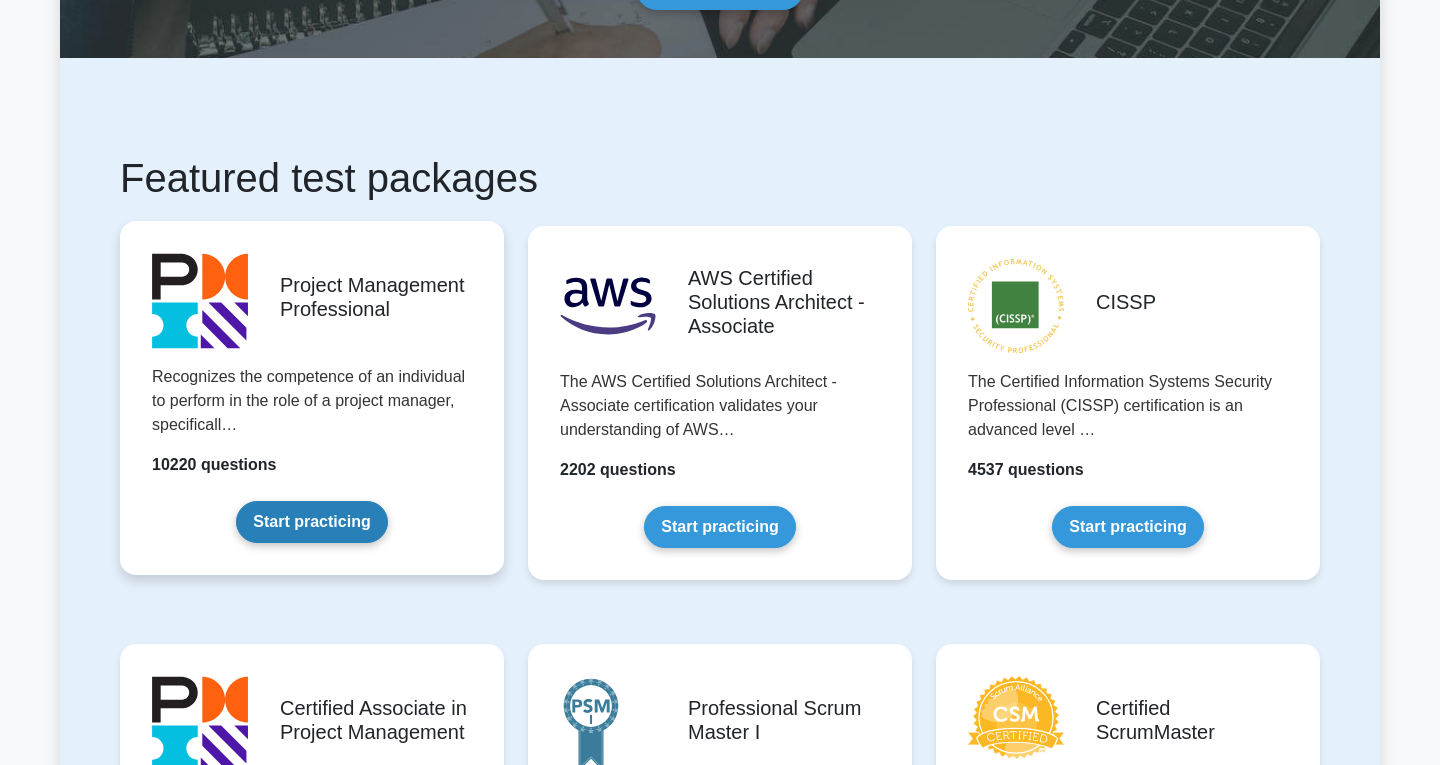click on "Start practicing" at bounding box center [311, 522] 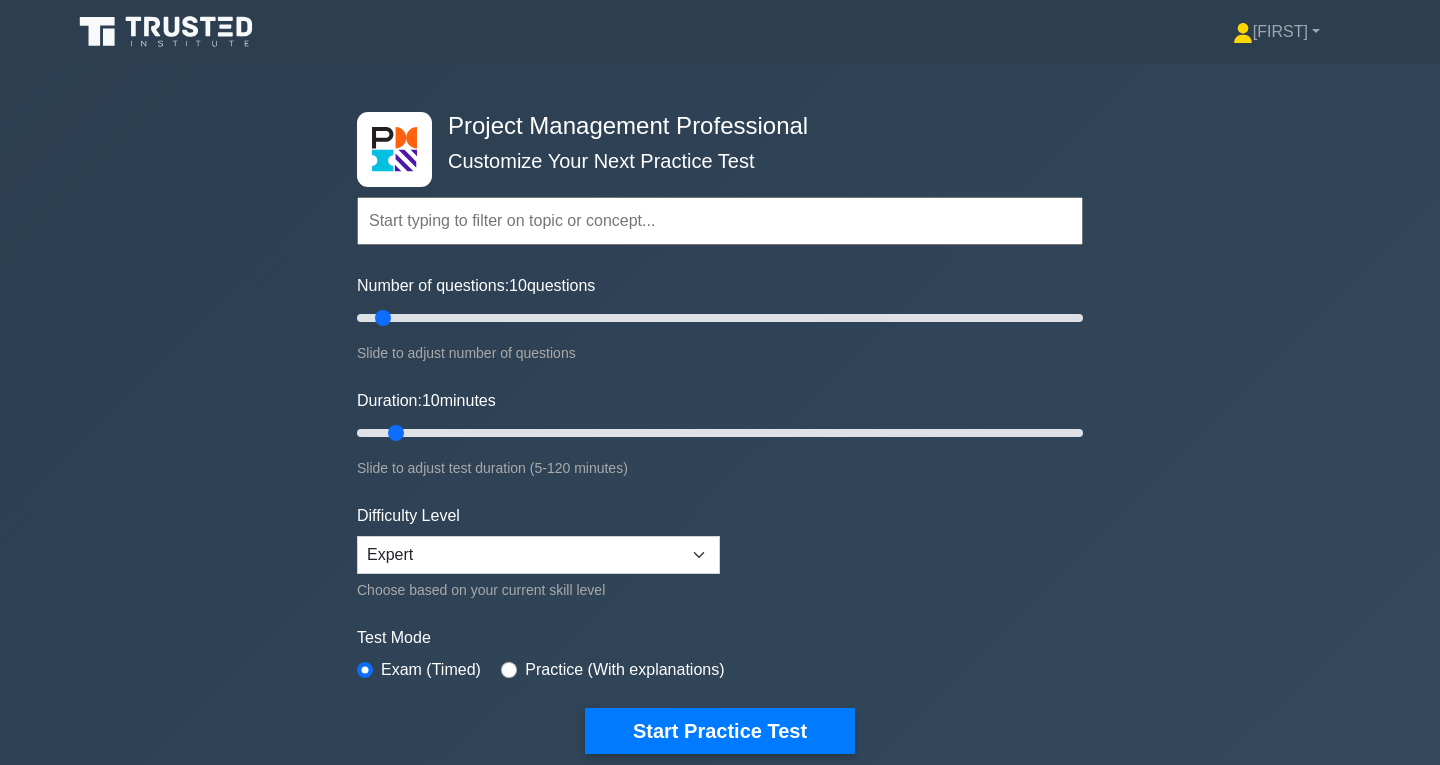 scroll, scrollTop: 0, scrollLeft: 0, axis: both 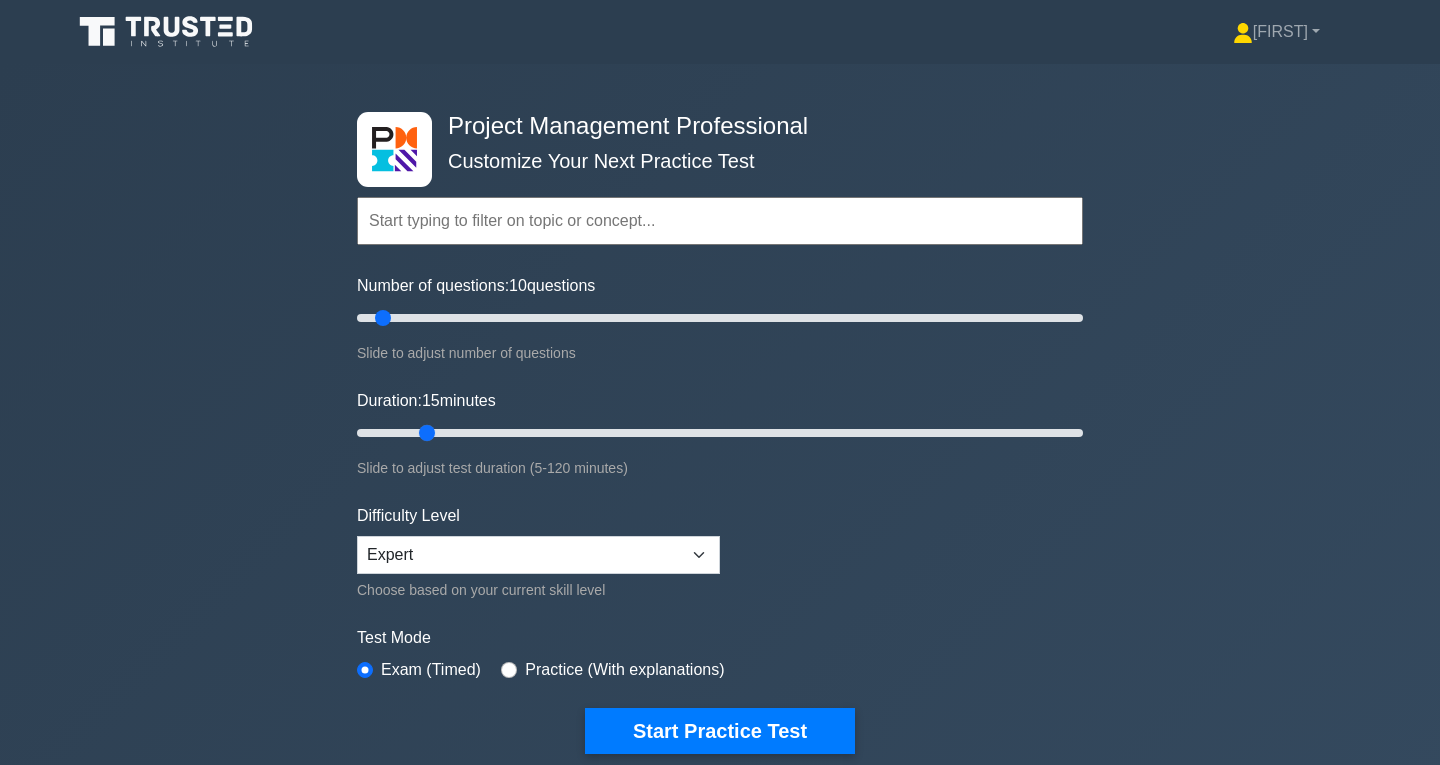 drag, startPoint x: 397, startPoint y: 431, endPoint x: 441, endPoint y: 433, distance: 44.04543 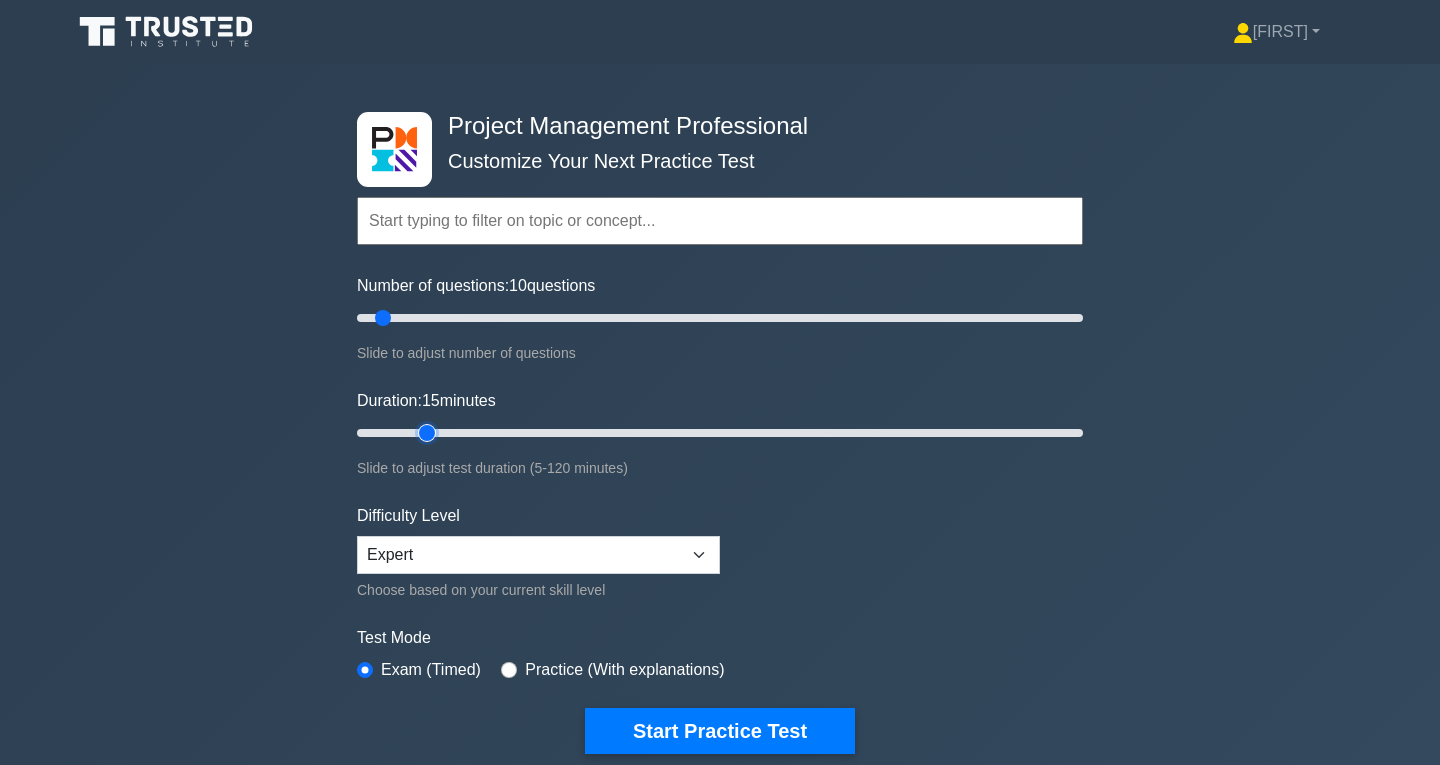 type on "15" 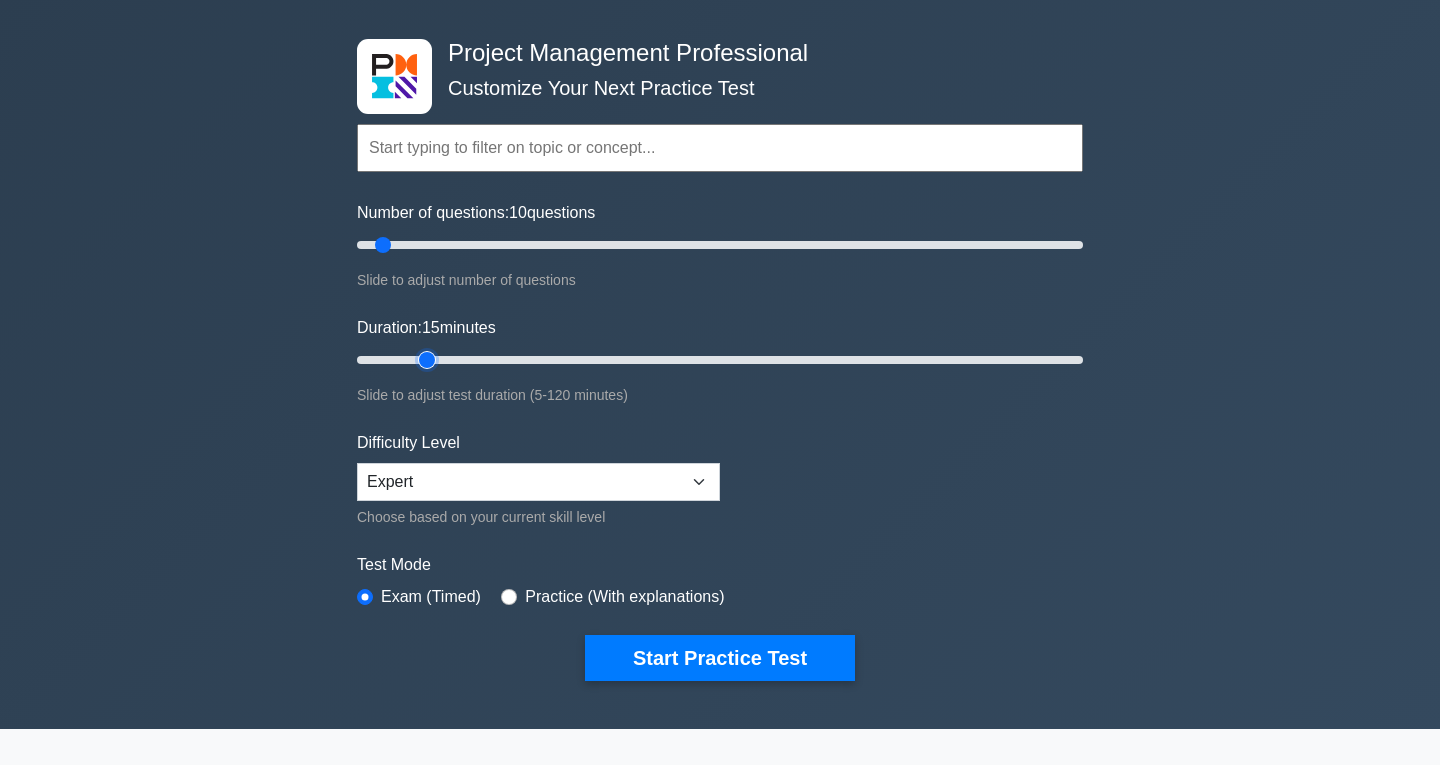 scroll, scrollTop: 82, scrollLeft: 0, axis: vertical 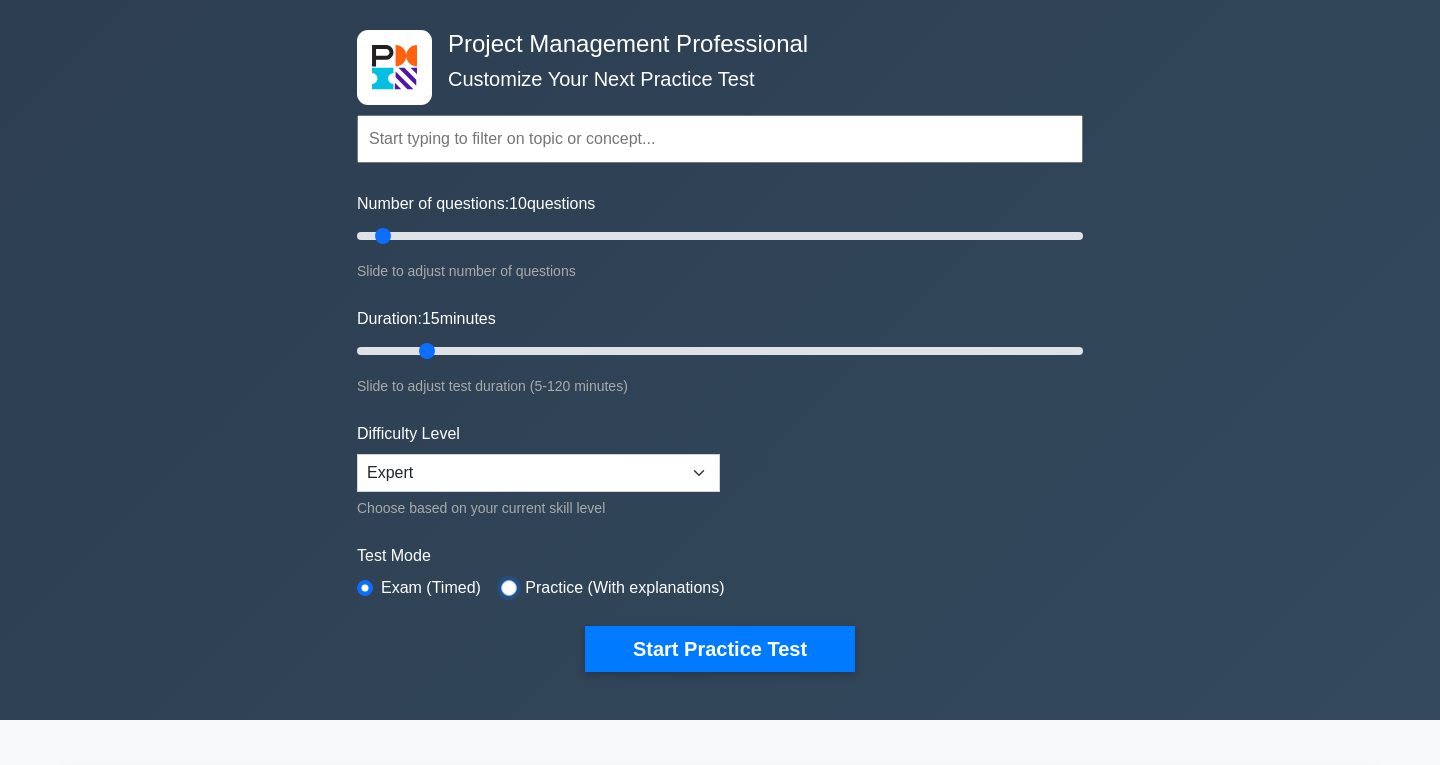click at bounding box center [509, 588] 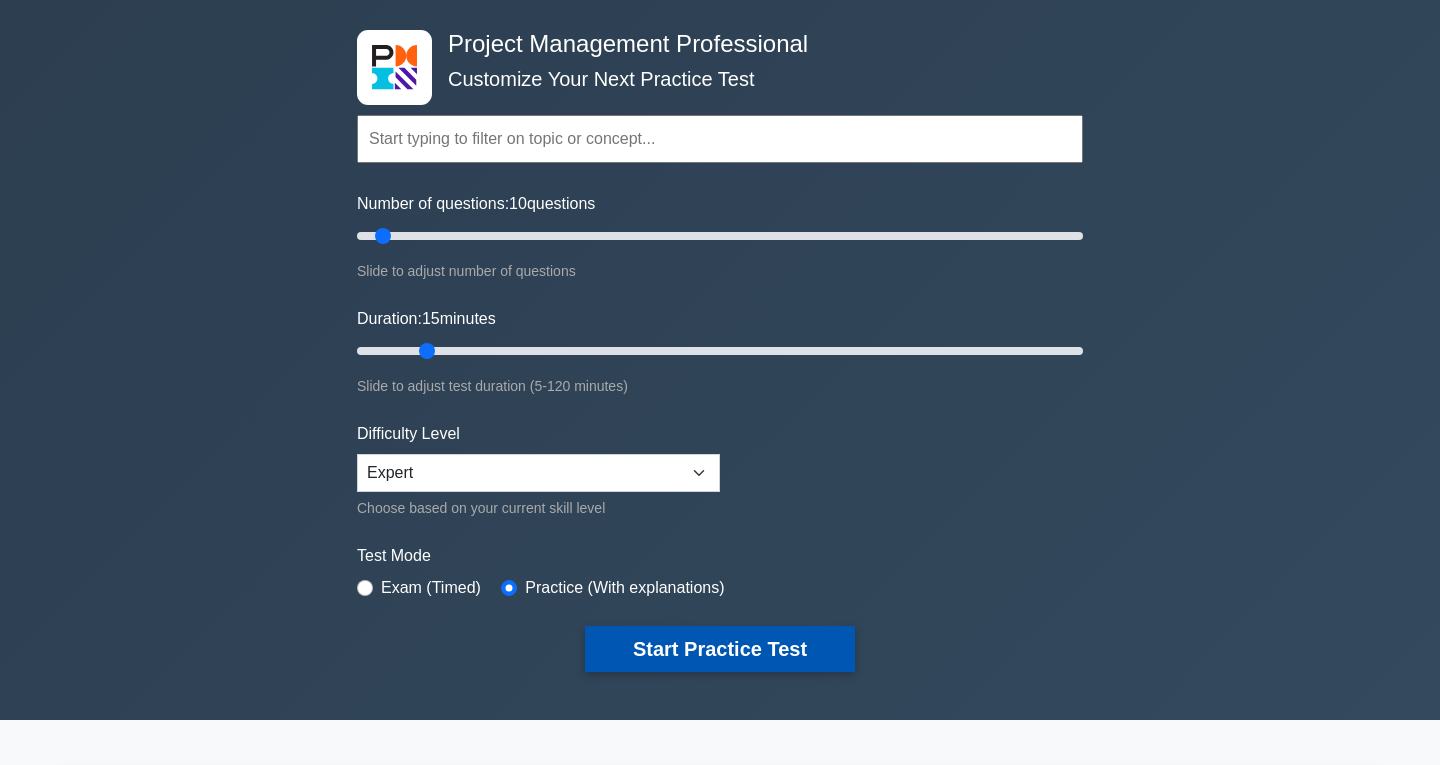 click on "Start Practice Test" at bounding box center [720, 649] 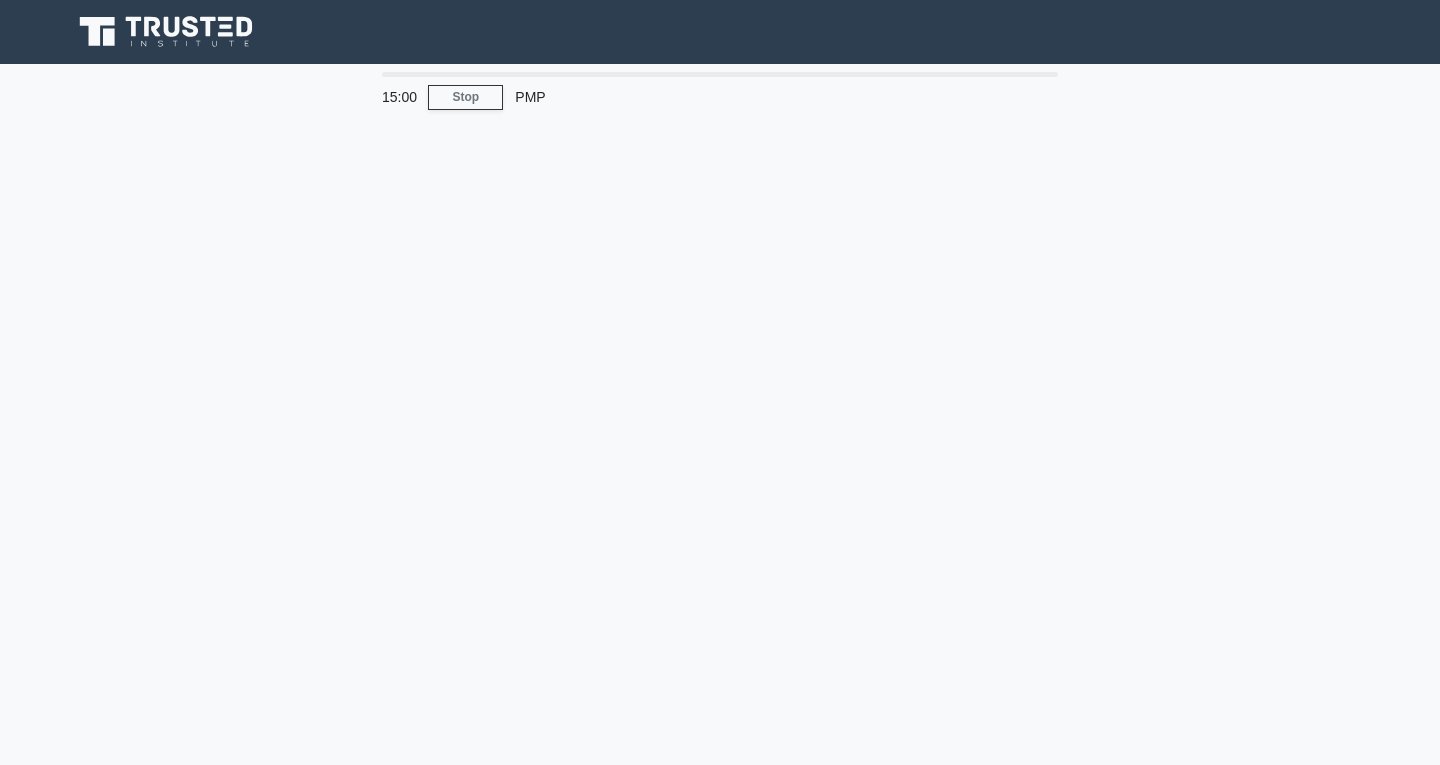 scroll, scrollTop: 0, scrollLeft: 0, axis: both 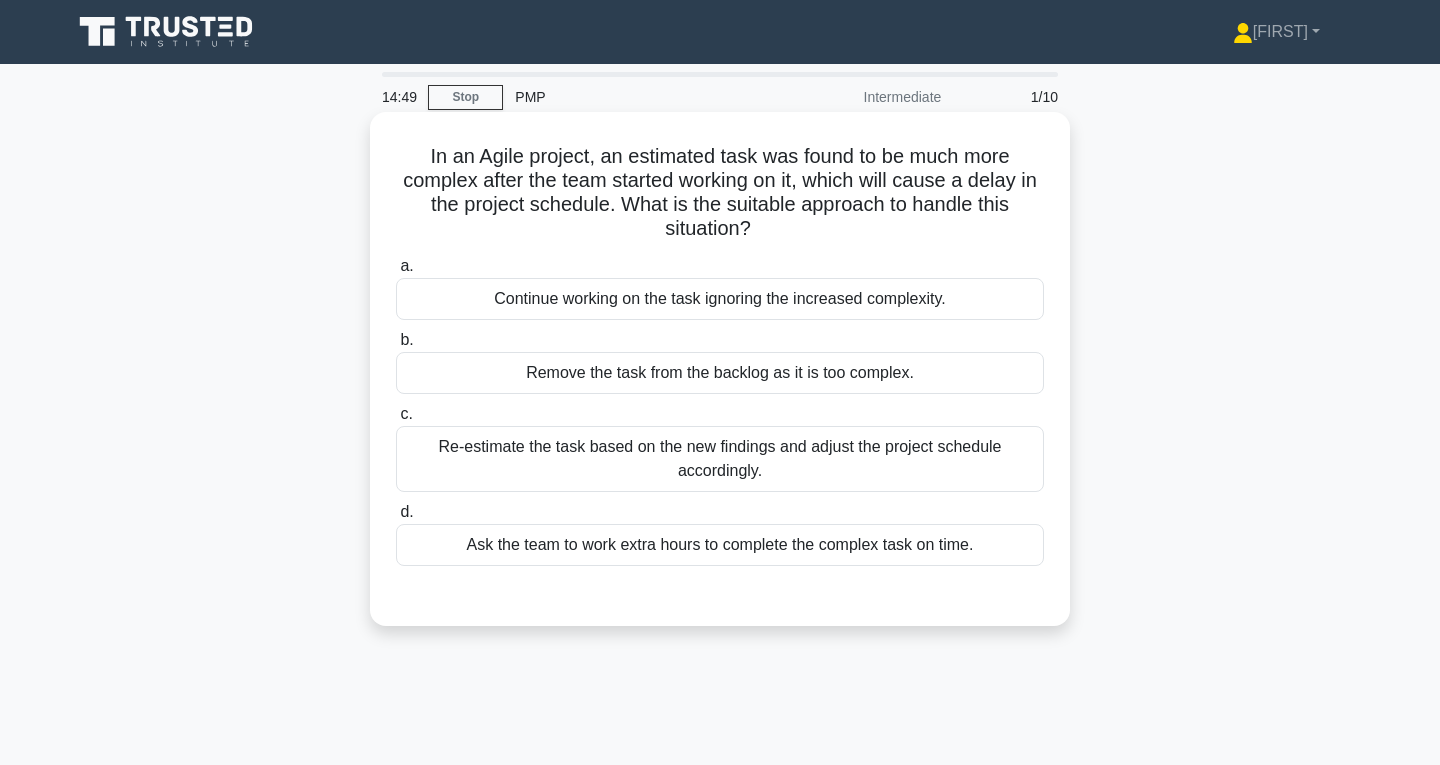 click on "Re-estimate the task based on the new findings and adjust the project schedule accordingly." at bounding box center [720, 459] 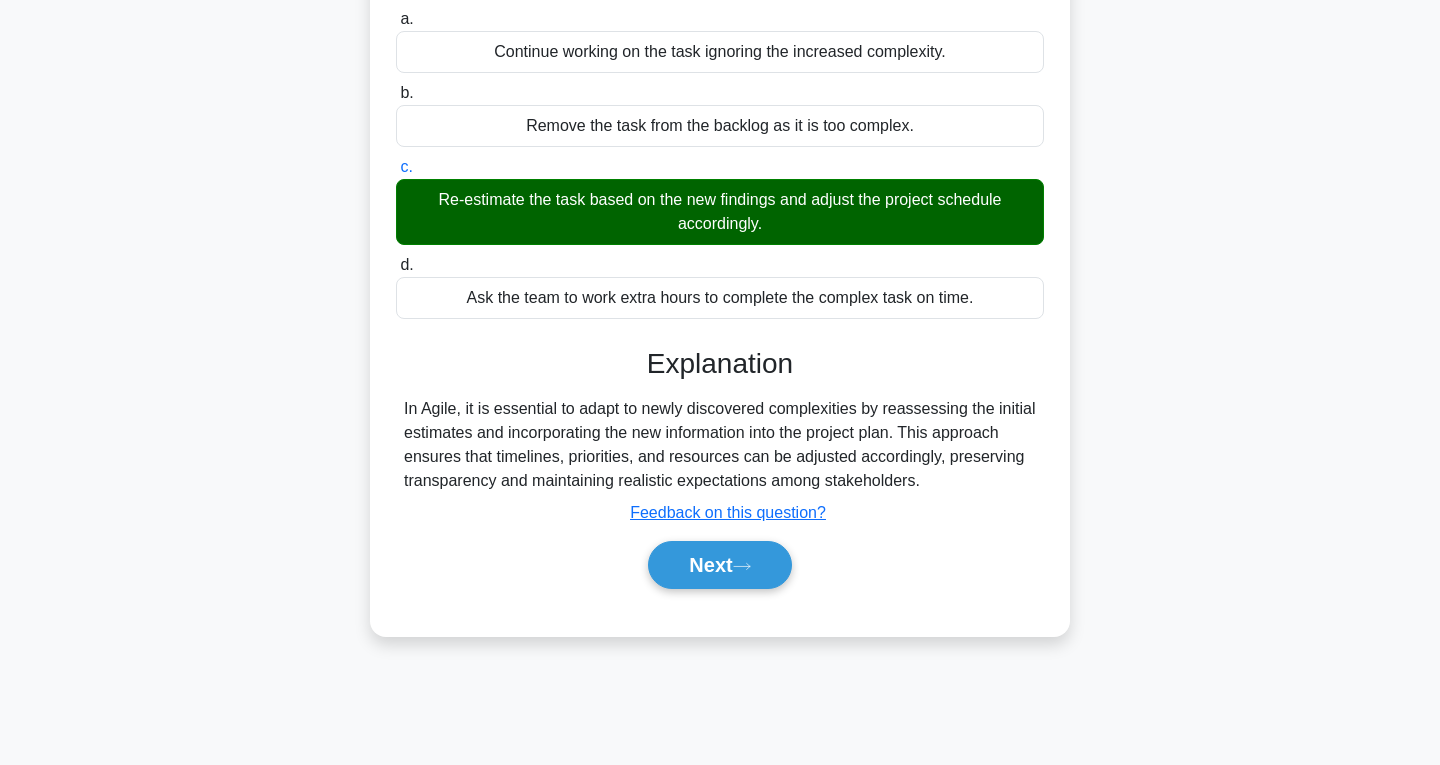 scroll, scrollTop: 312, scrollLeft: 0, axis: vertical 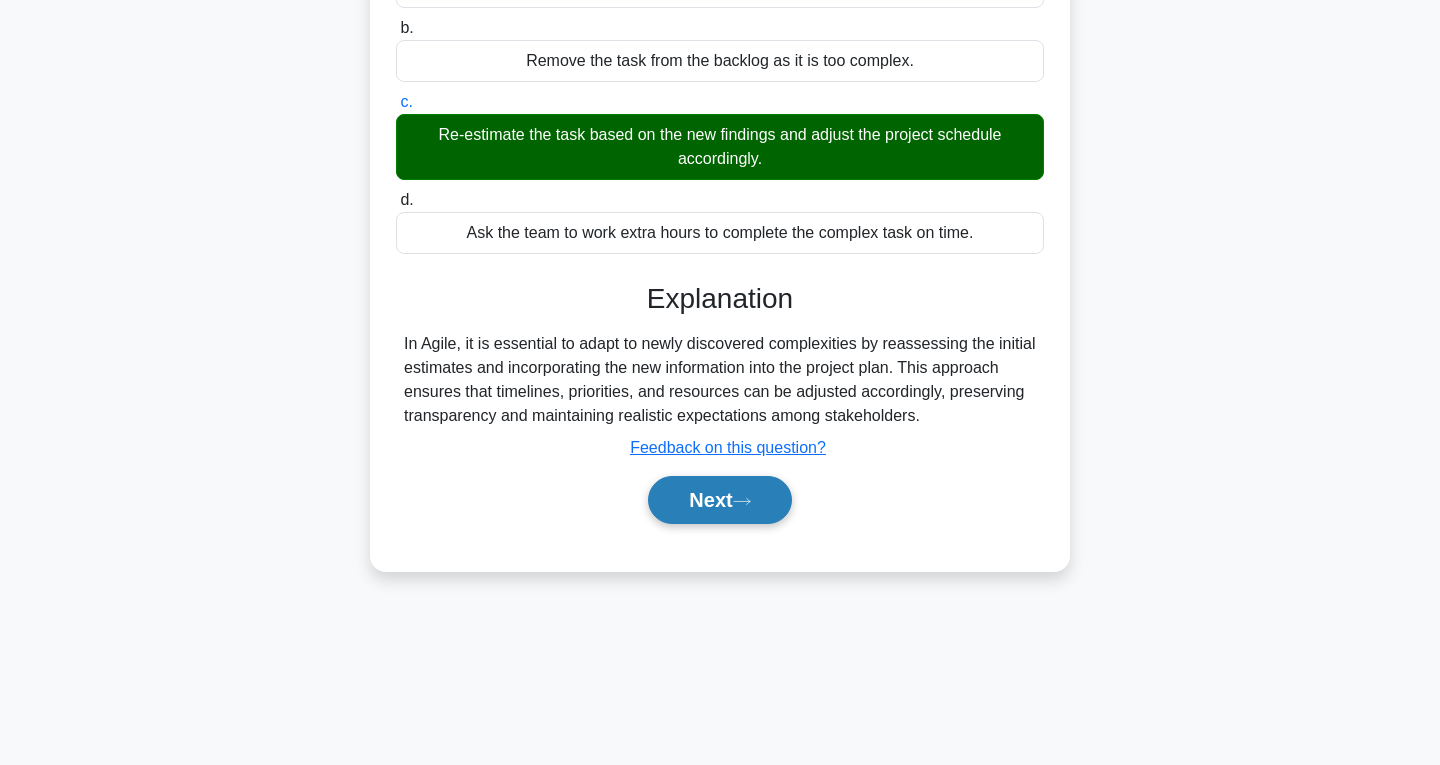 click on "Next" at bounding box center (719, 500) 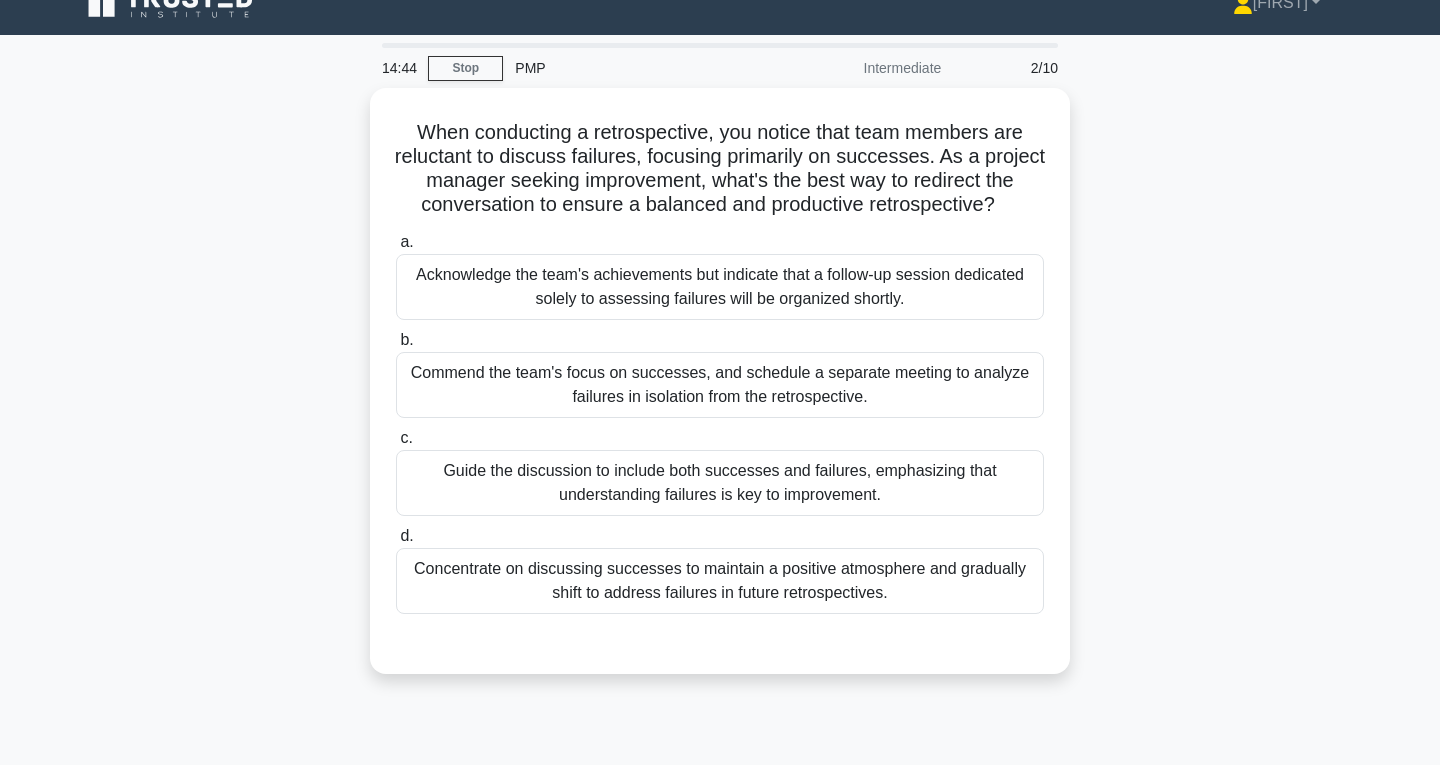 scroll, scrollTop: 19, scrollLeft: 0, axis: vertical 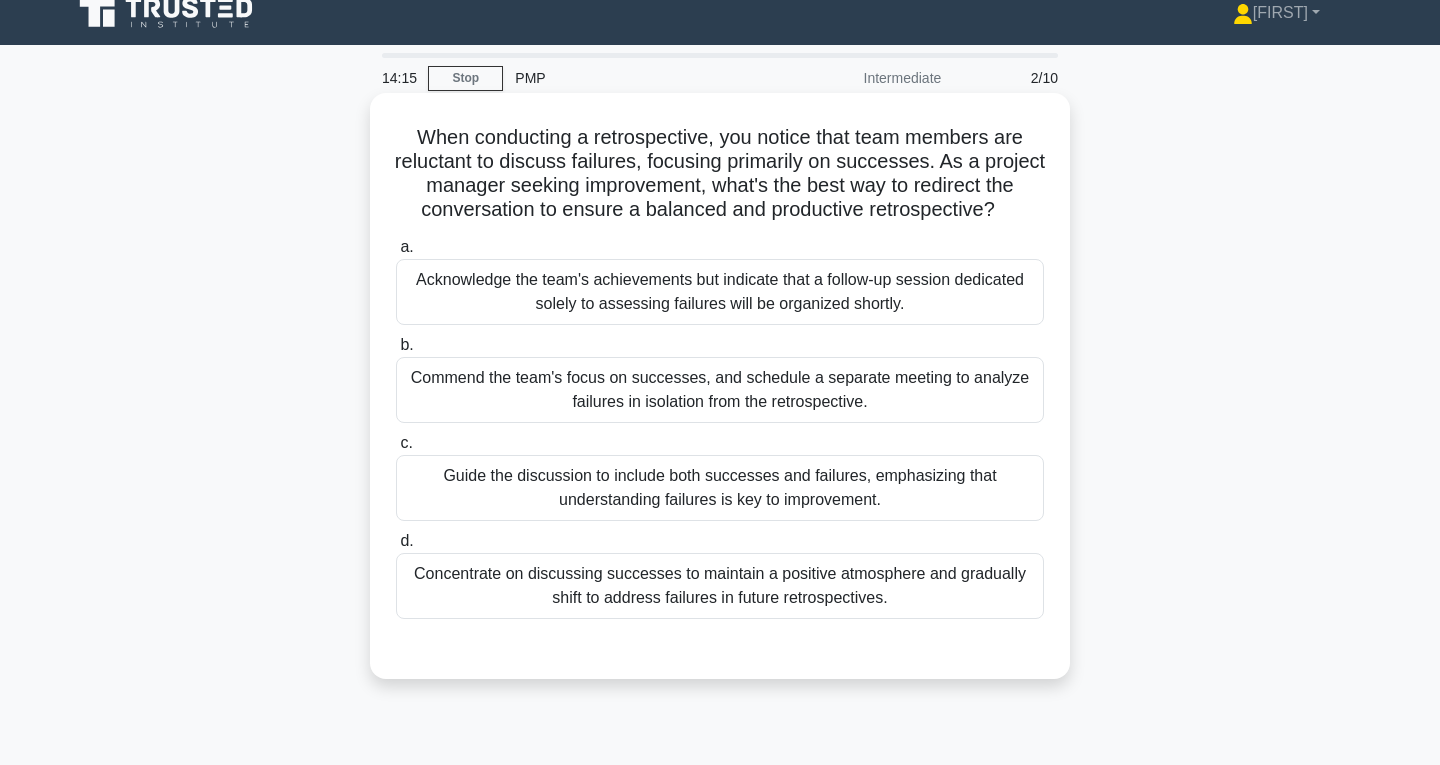 click on "Guide the discussion to include both successes and failures, emphasizing that understanding failures is key to improvement." at bounding box center (720, 488) 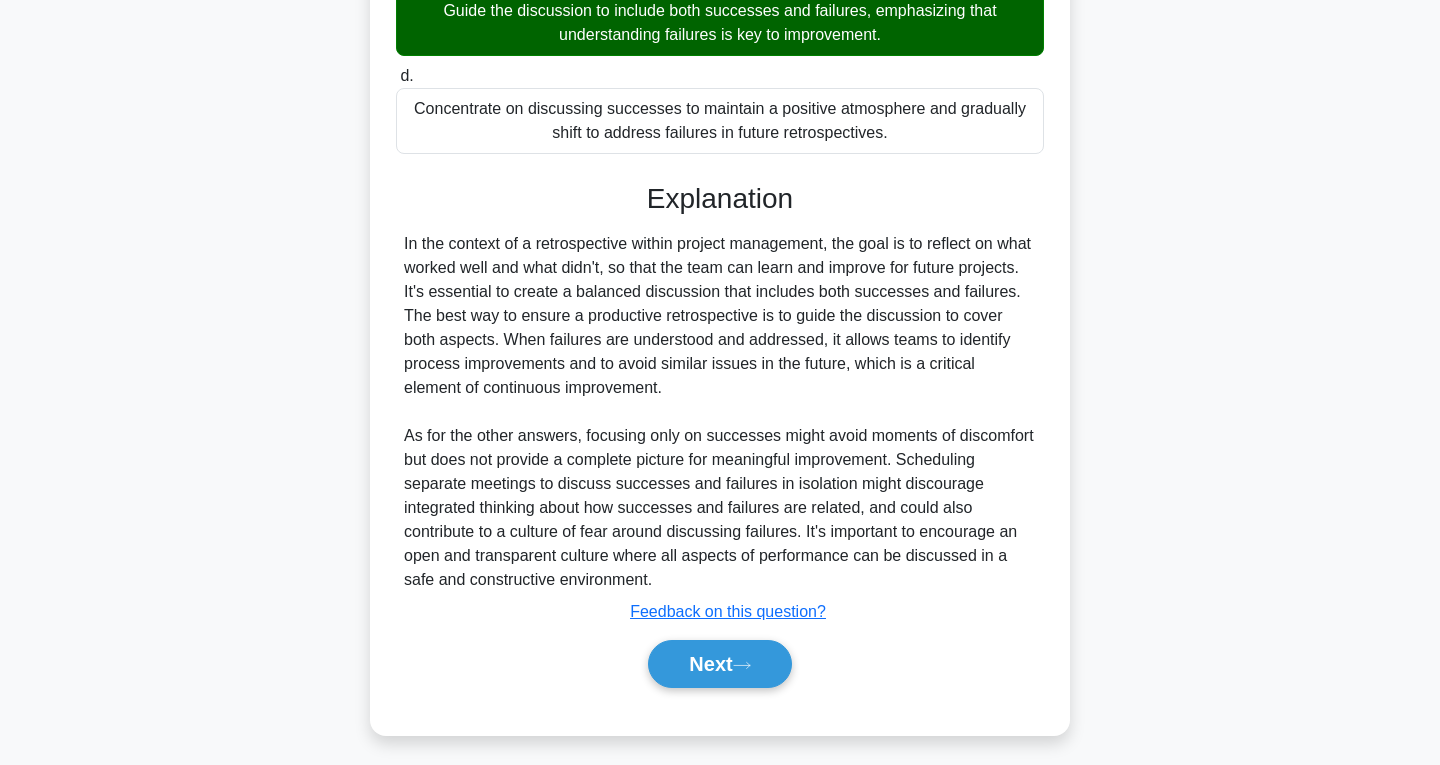 scroll, scrollTop: 485, scrollLeft: 0, axis: vertical 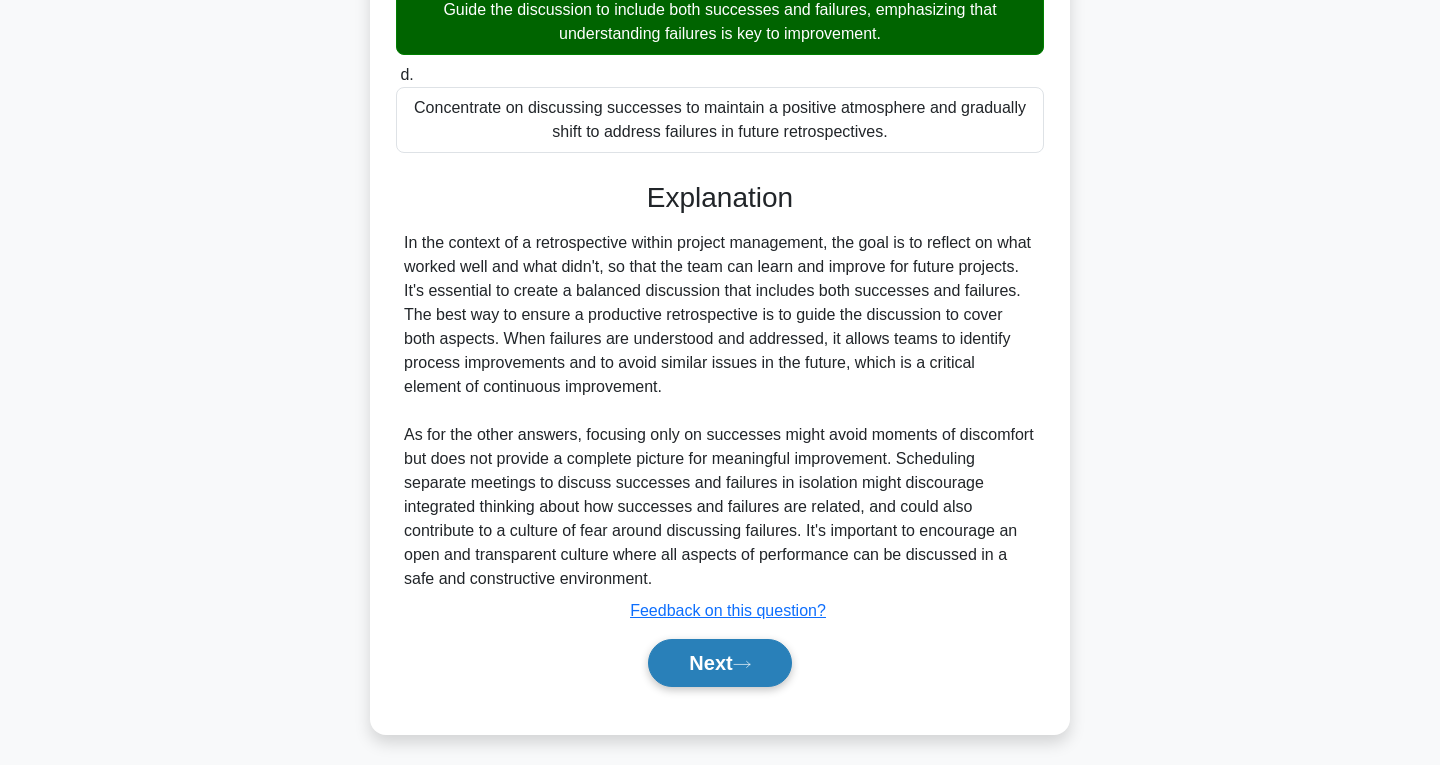 click on "Next" at bounding box center [719, 663] 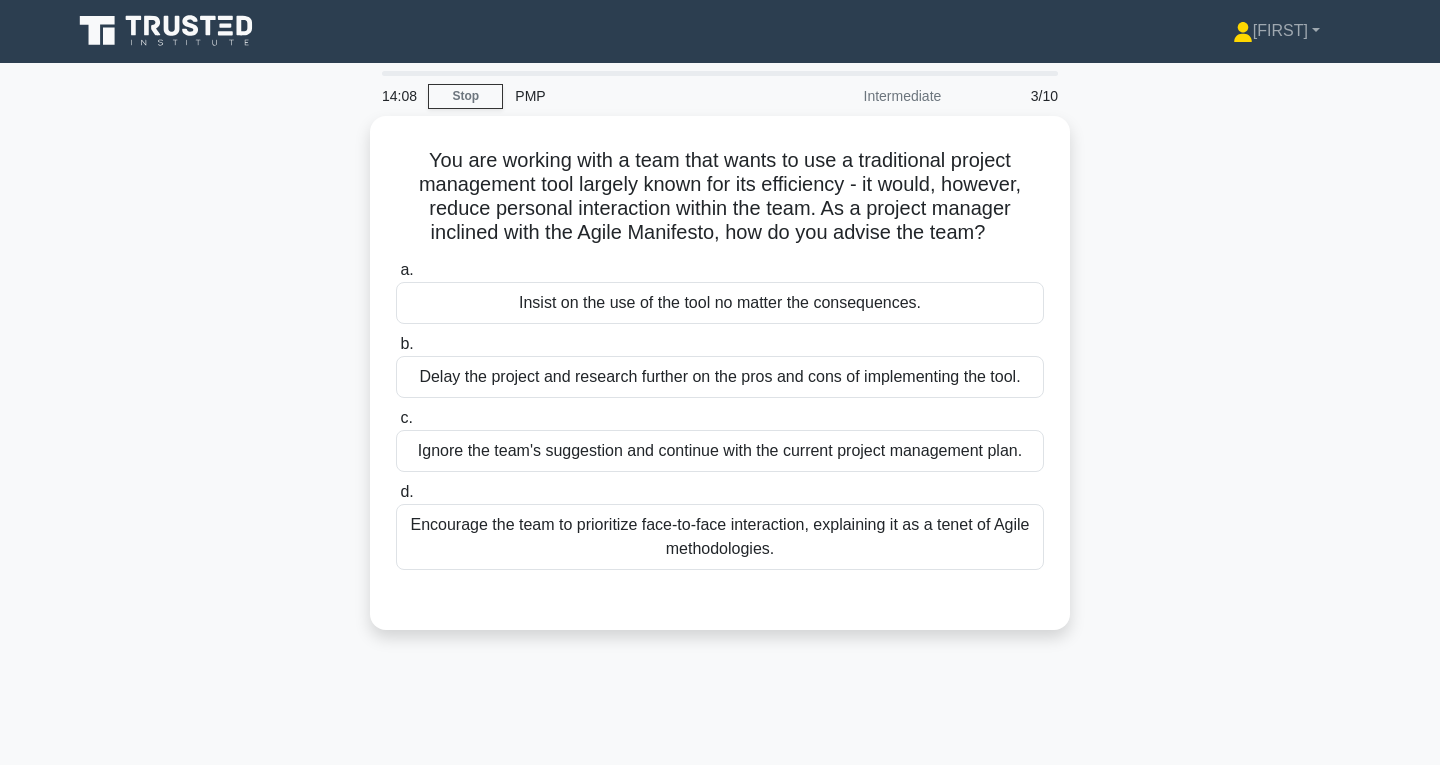 scroll, scrollTop: 2, scrollLeft: 0, axis: vertical 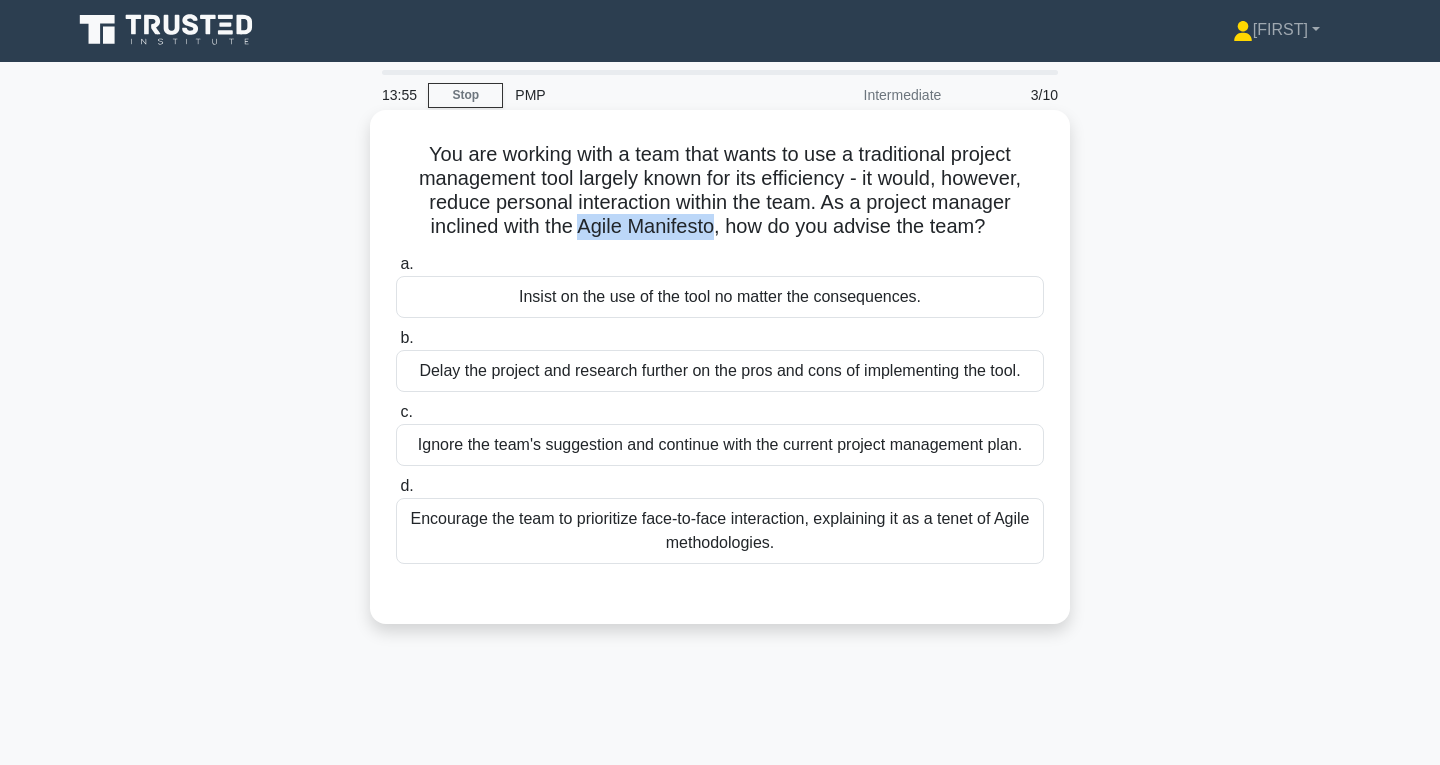 drag, startPoint x: 579, startPoint y: 232, endPoint x: 711, endPoint y: 240, distance: 132.2422 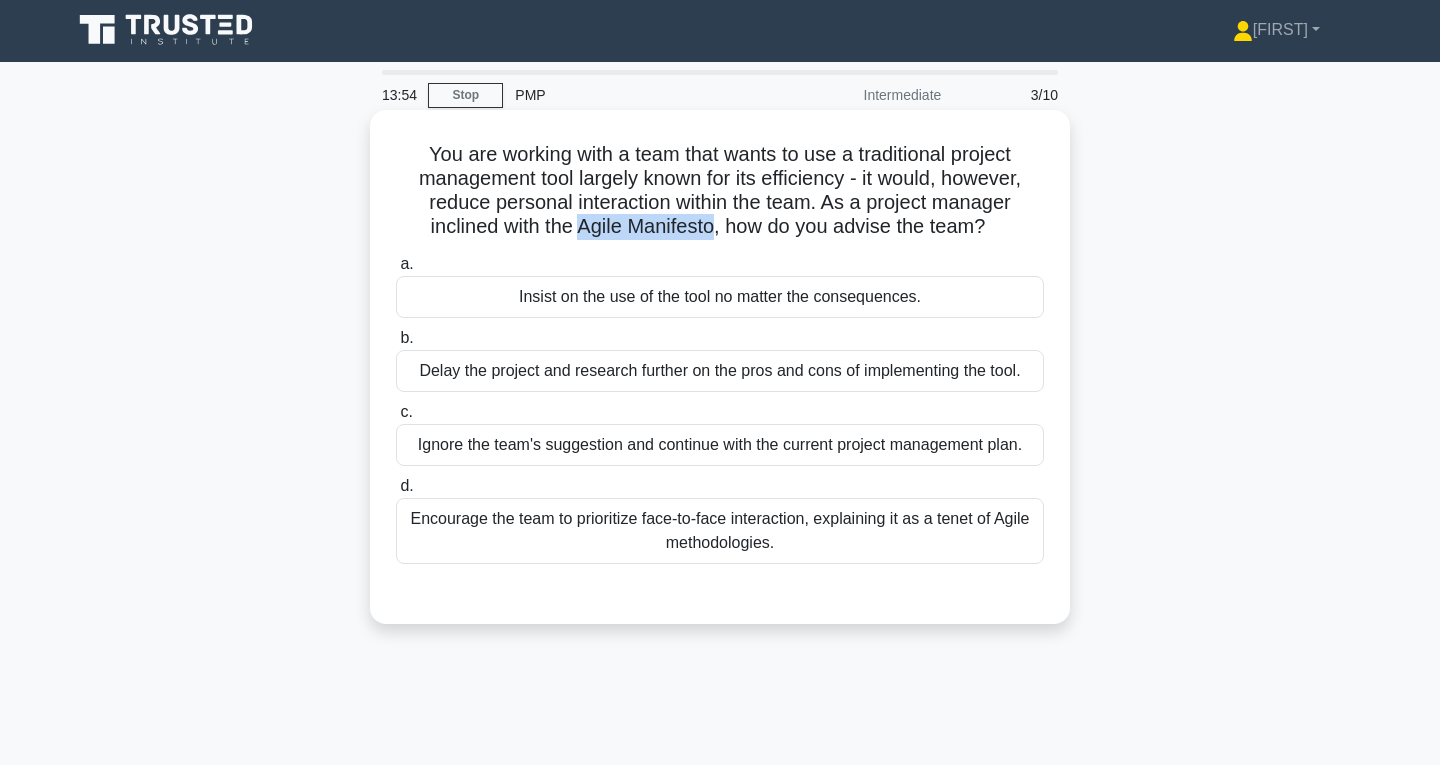 copy on "Agile Manifesto" 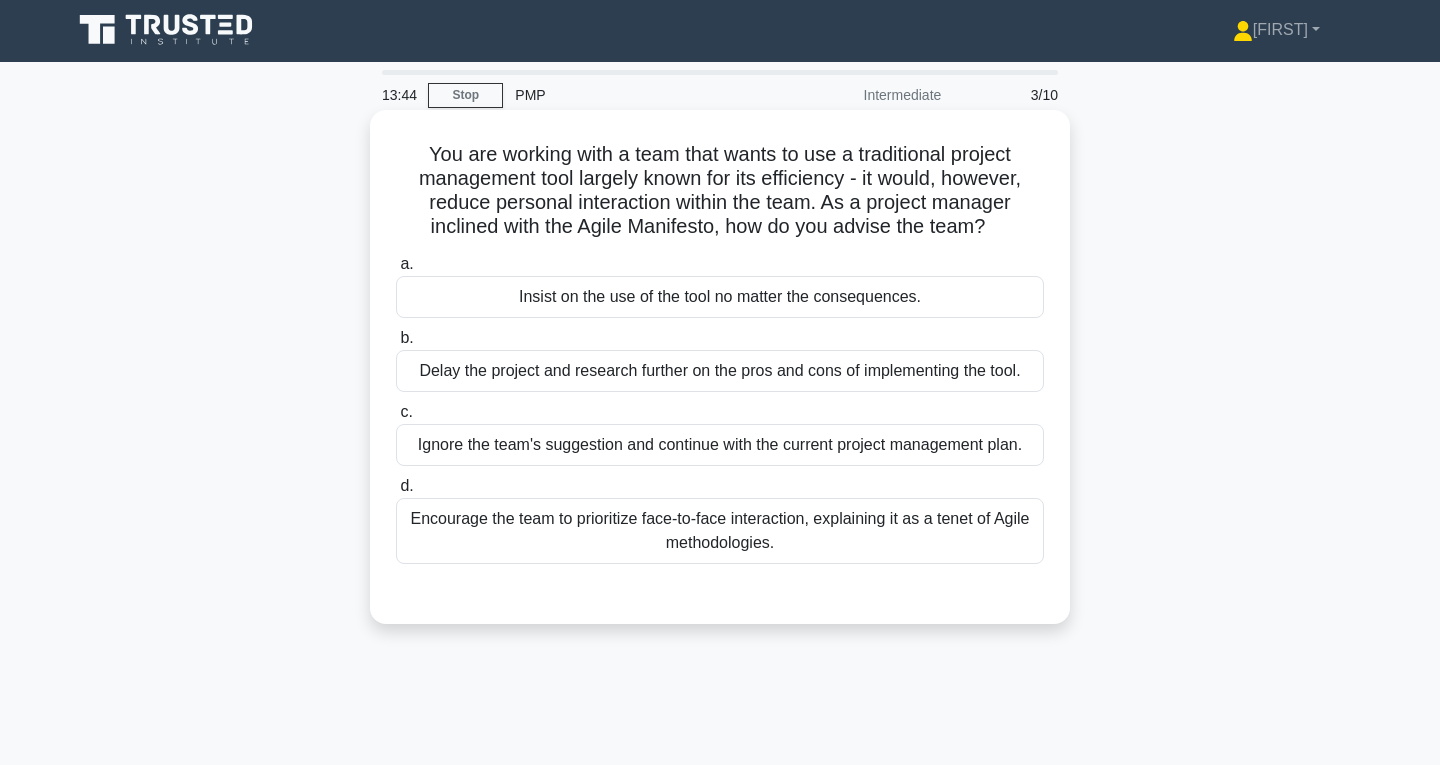 click on "Encourage the team to prioritize face-to-face interaction, explaining it as a tenet of Agile methodologies." at bounding box center (720, 531) 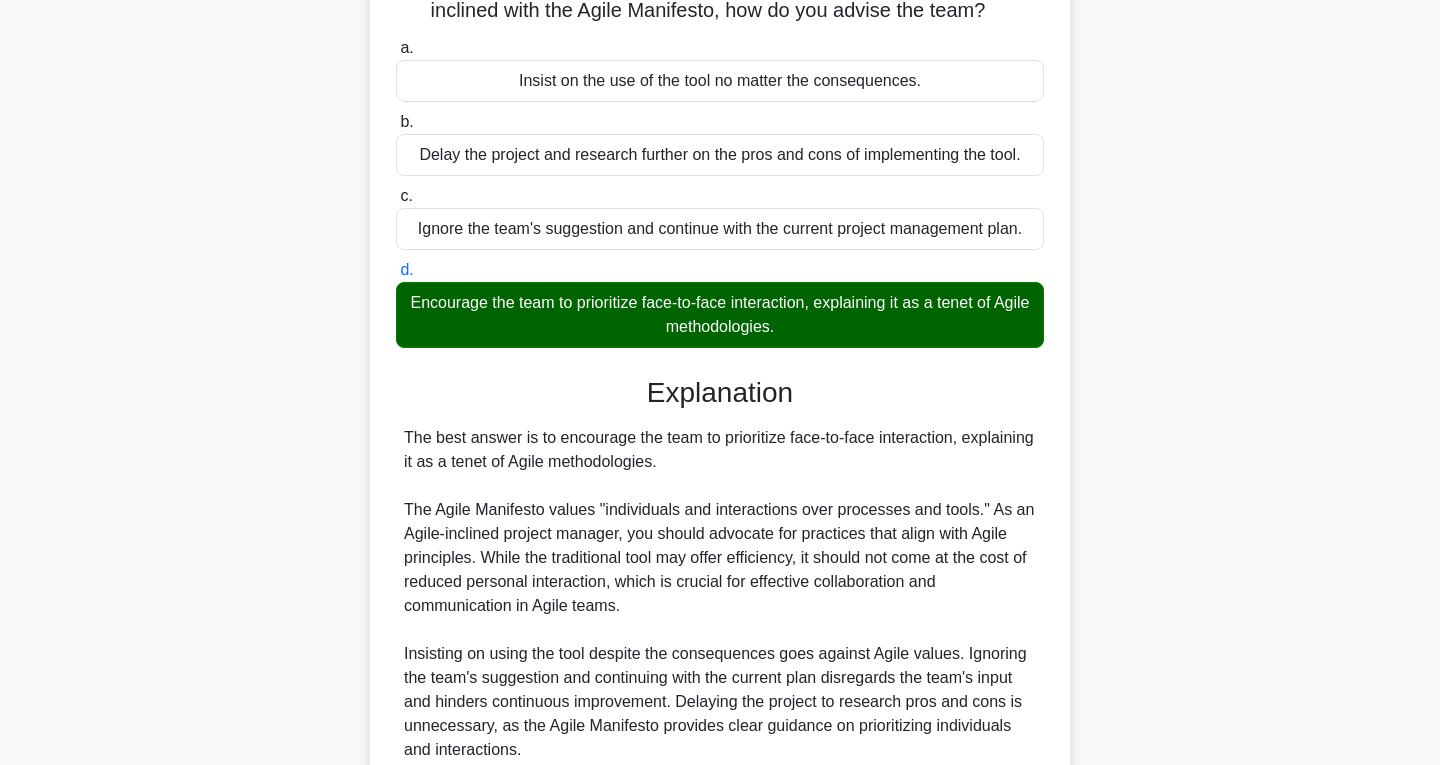 scroll, scrollTop: 396, scrollLeft: 0, axis: vertical 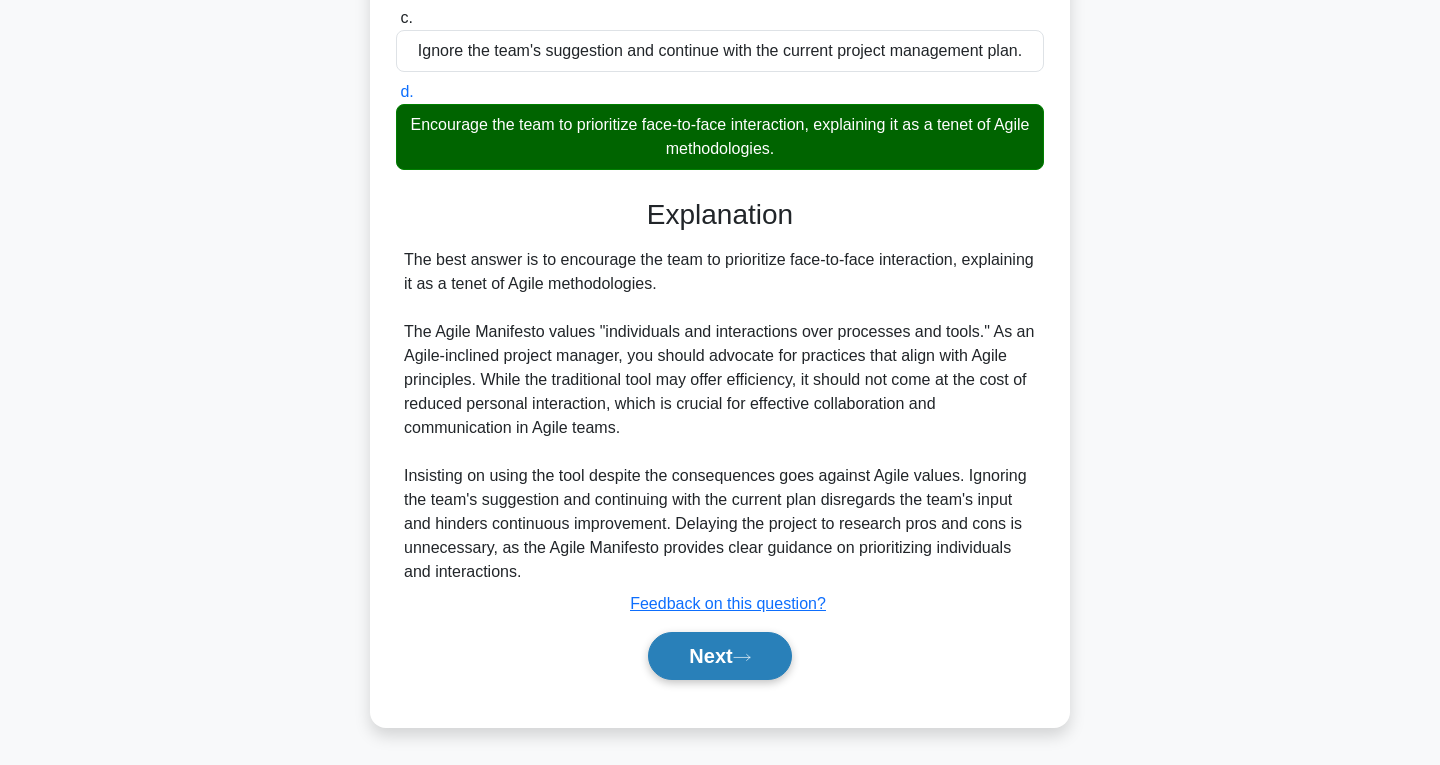 click on "Next" at bounding box center (719, 656) 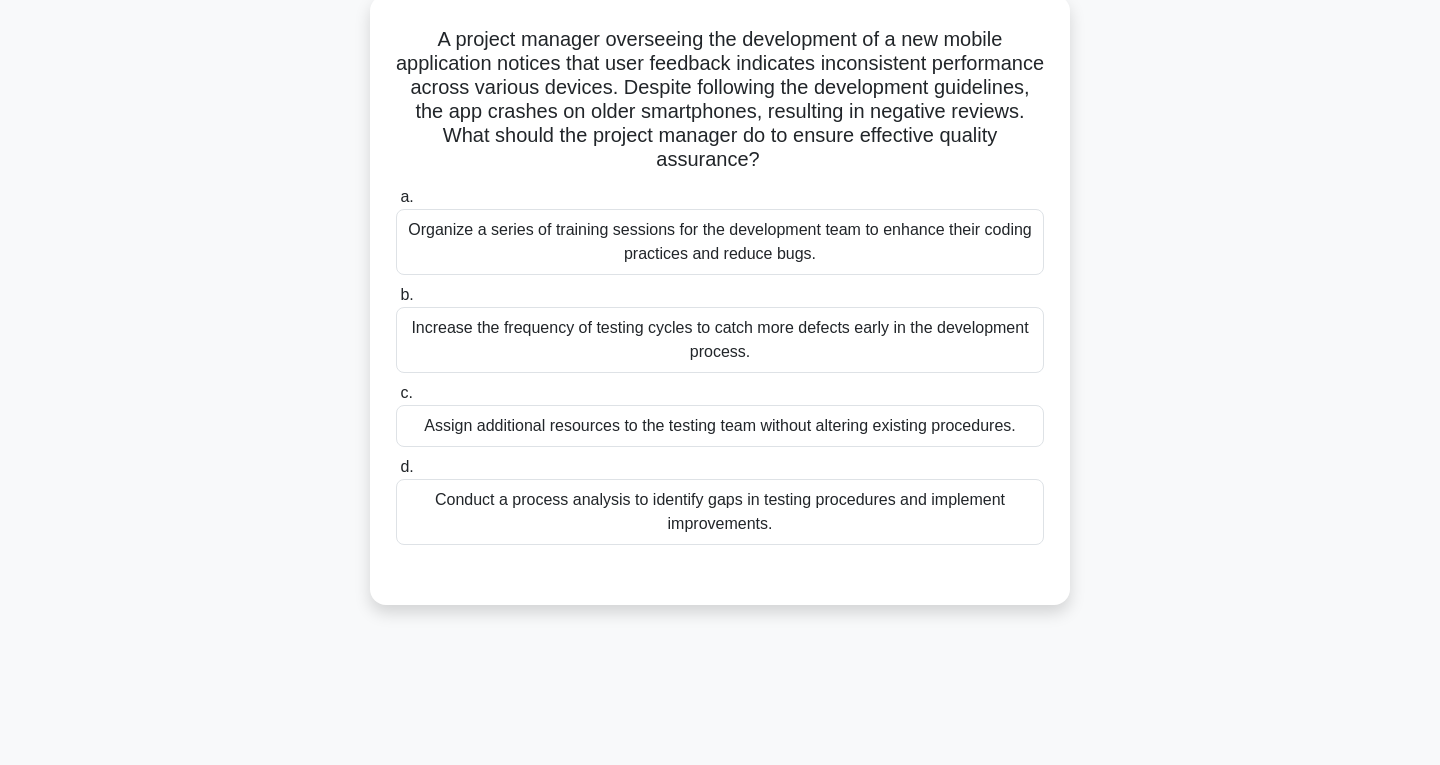 scroll, scrollTop: 0, scrollLeft: 0, axis: both 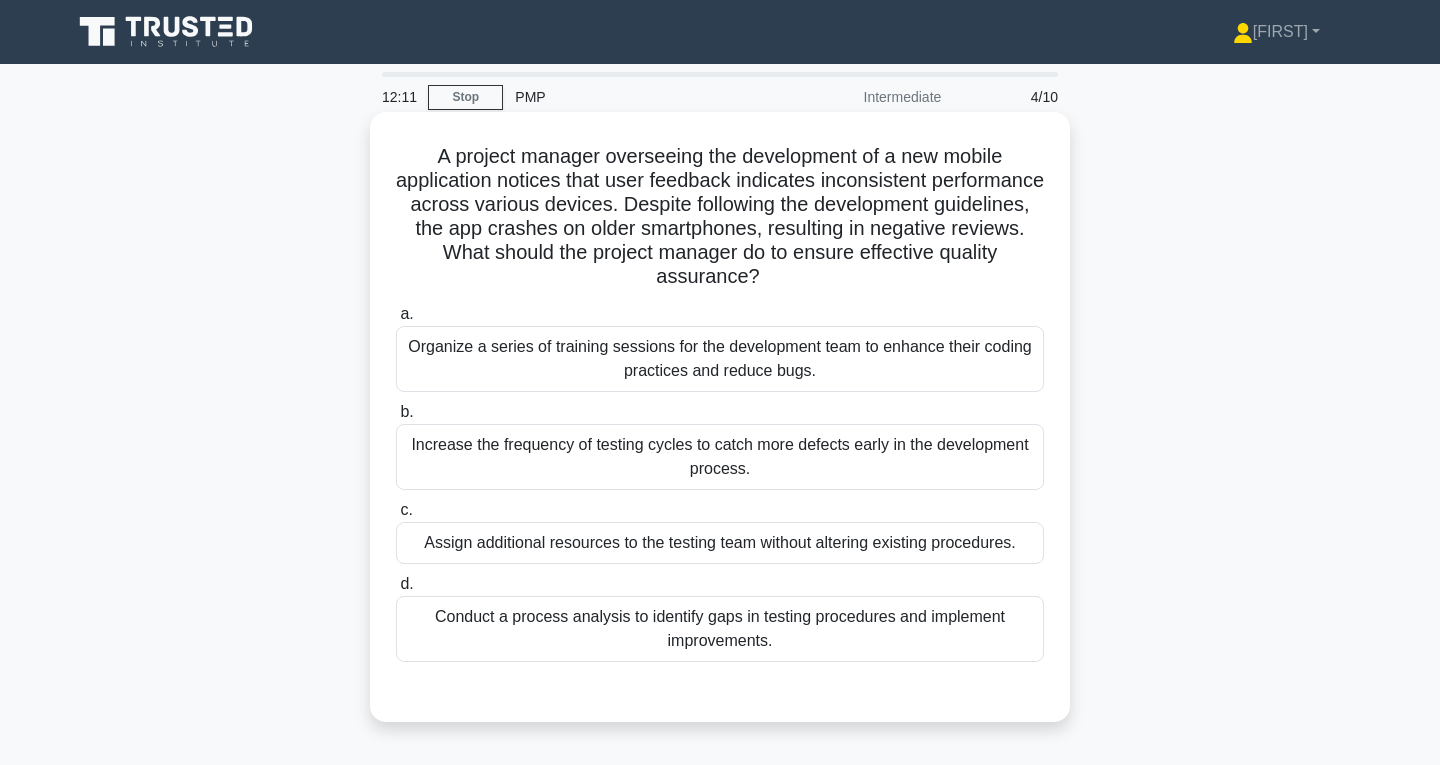 click on "Increase the frequency of testing cycles to catch more defects early in the development process." at bounding box center (720, 457) 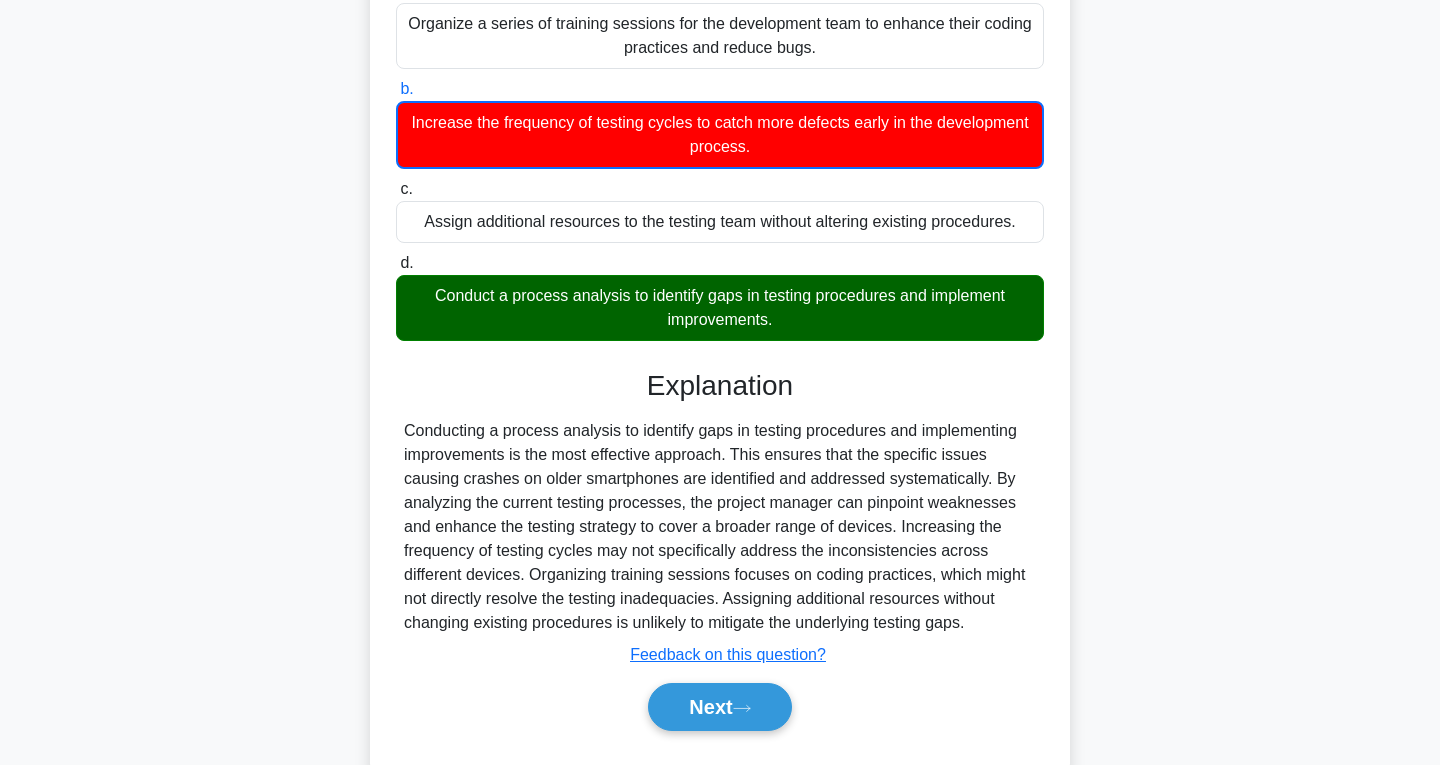 scroll, scrollTop: 350, scrollLeft: 0, axis: vertical 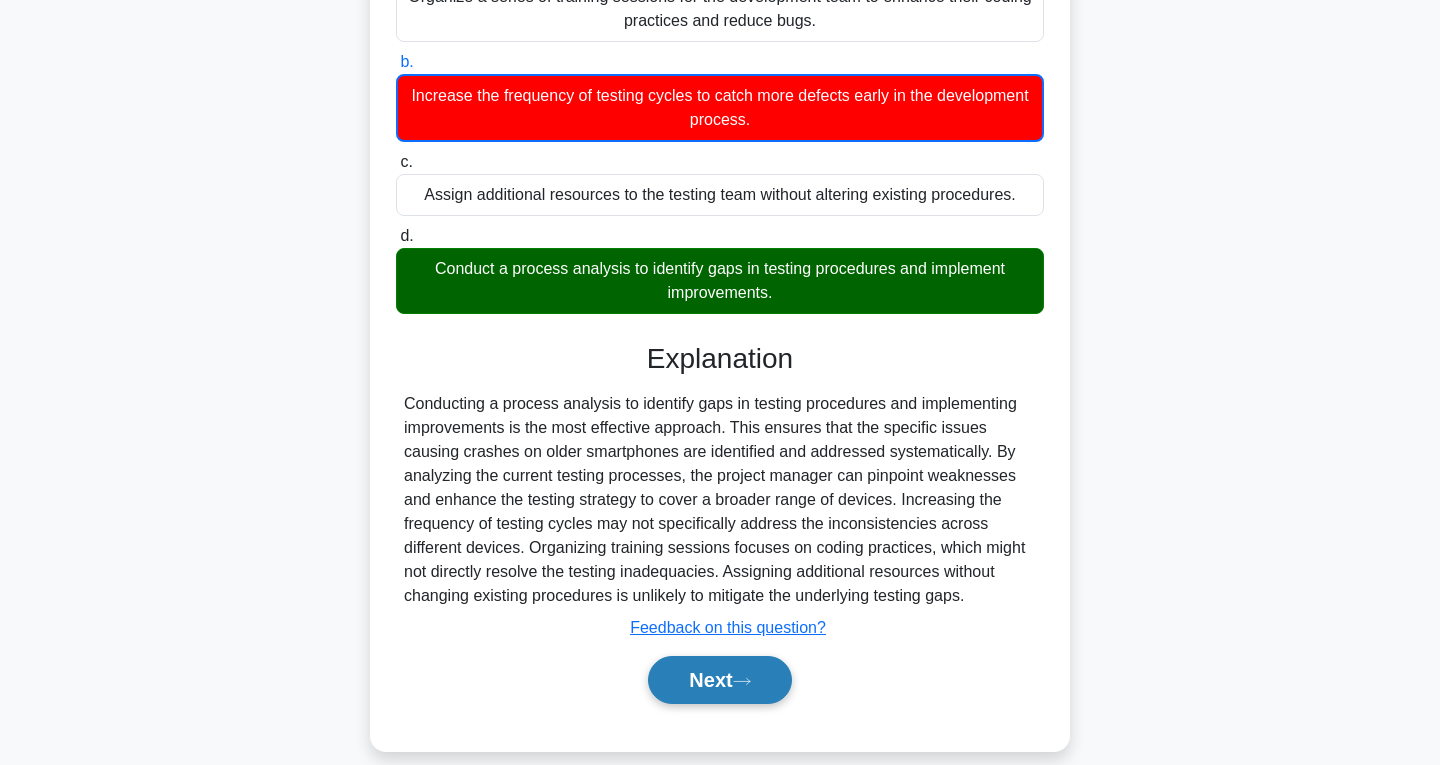 click 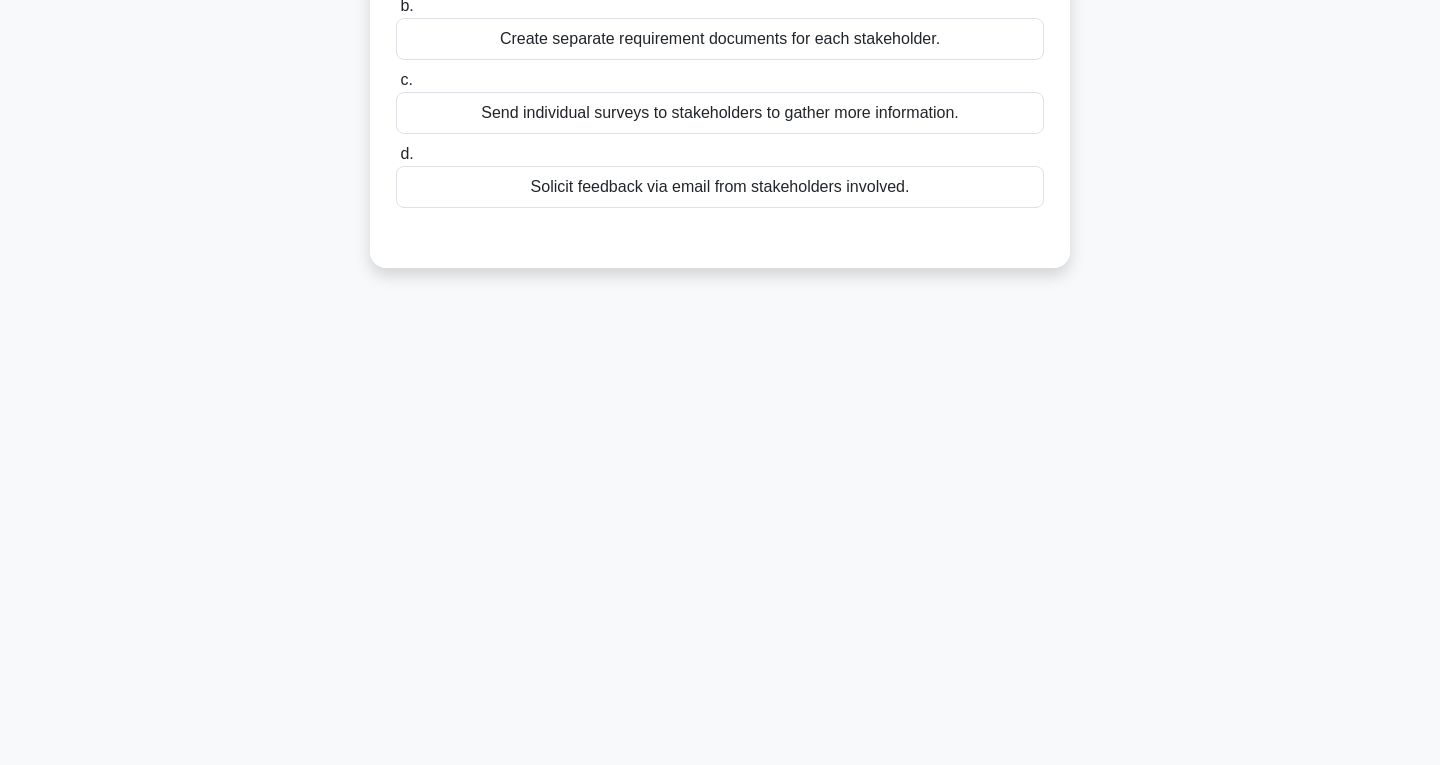 scroll, scrollTop: 0, scrollLeft: 0, axis: both 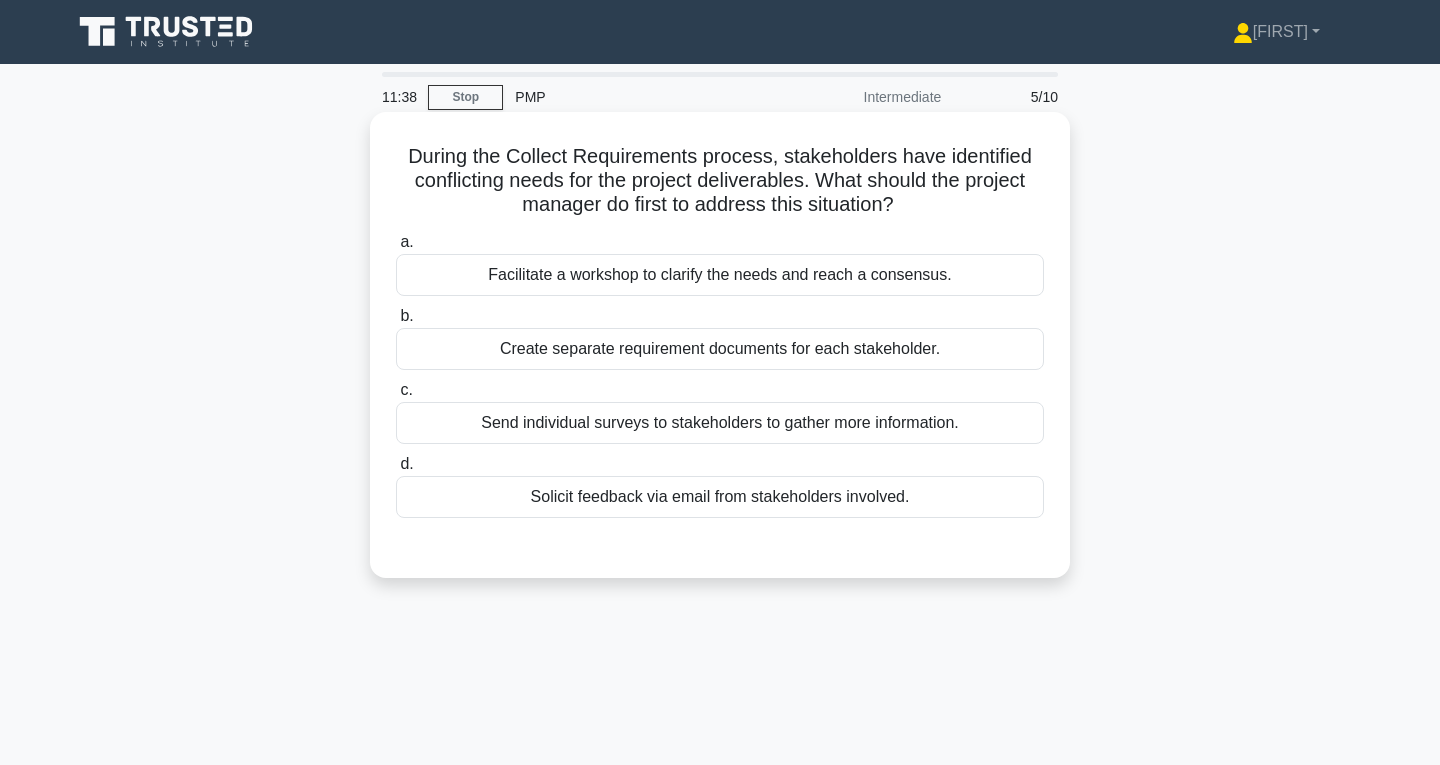 click on "Facilitate a workshop to clarify the needs and reach a consensus." at bounding box center (720, 275) 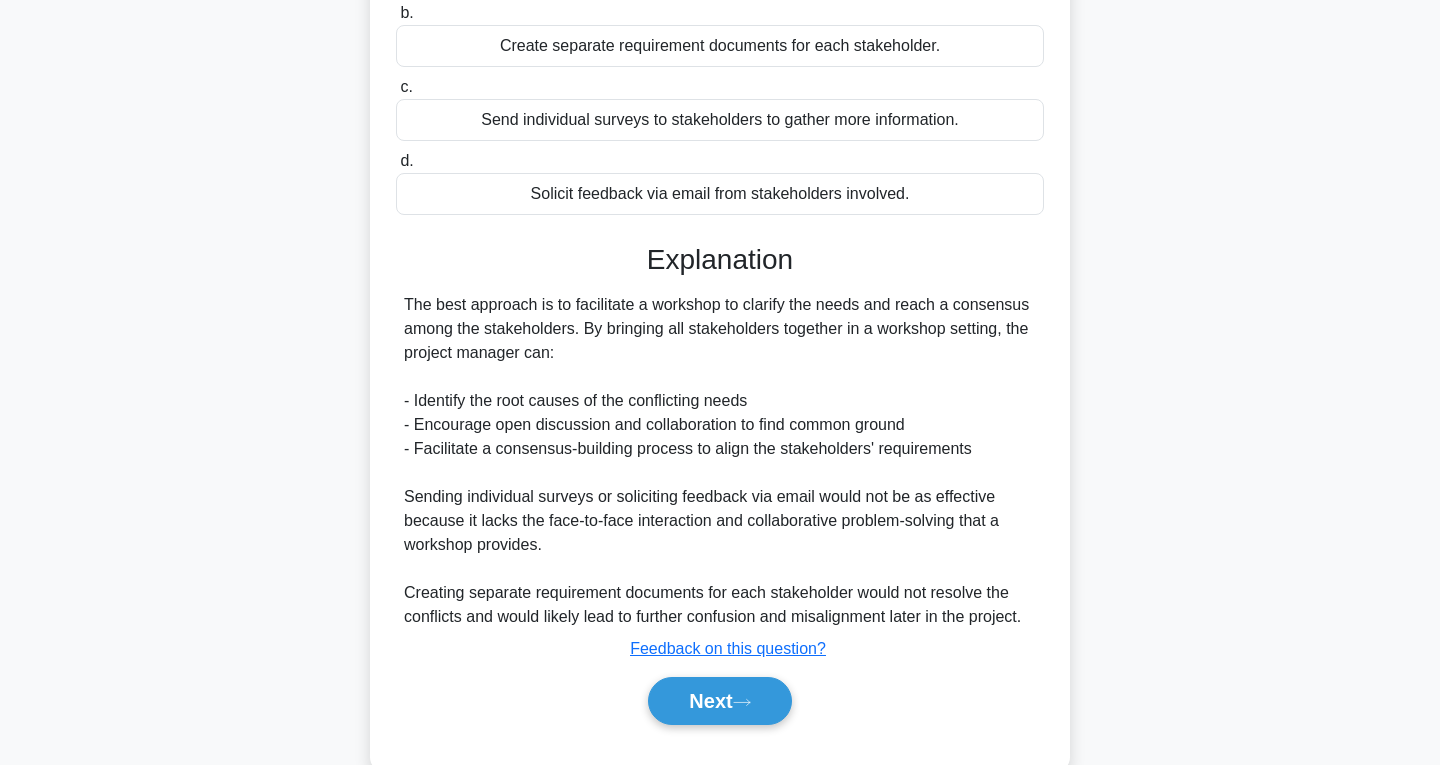 scroll, scrollTop: 307, scrollLeft: 0, axis: vertical 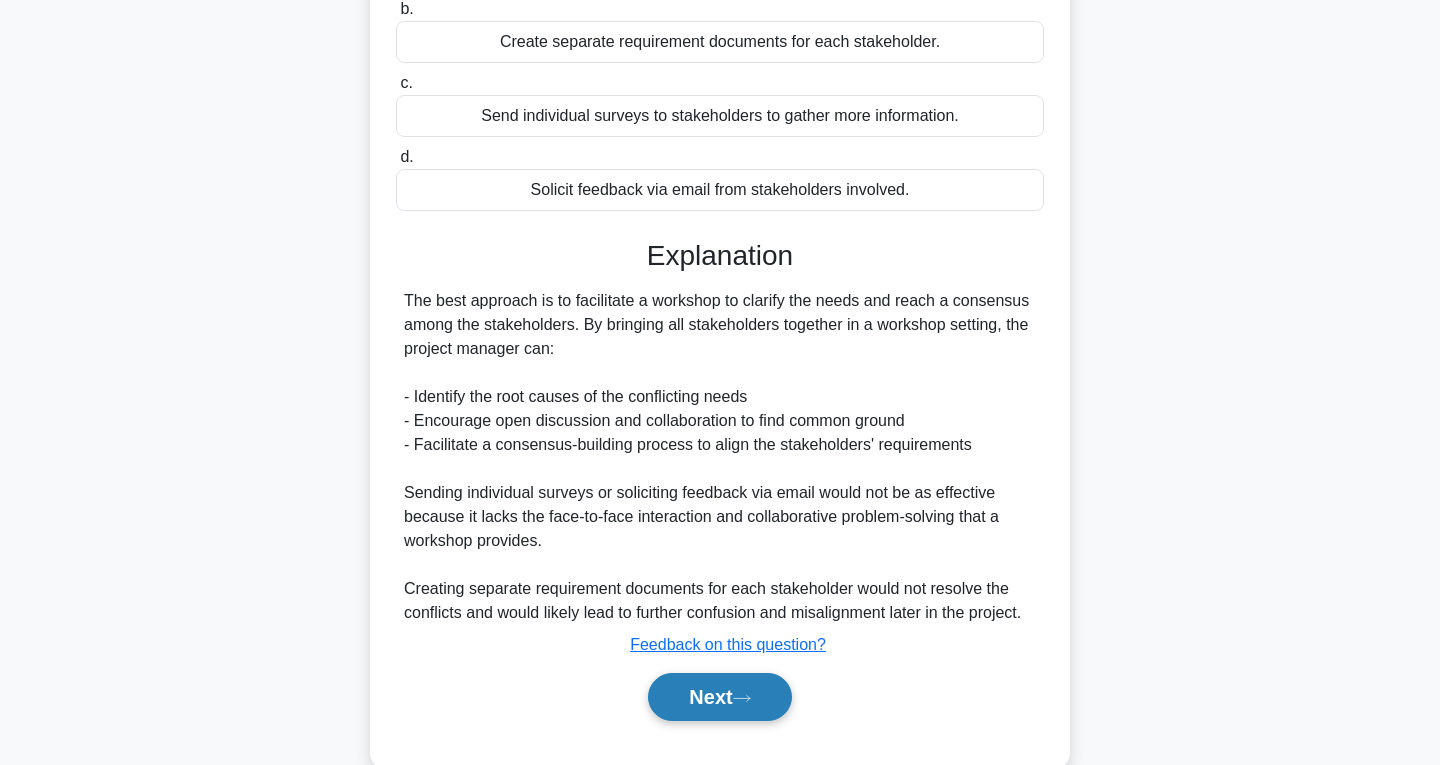 click 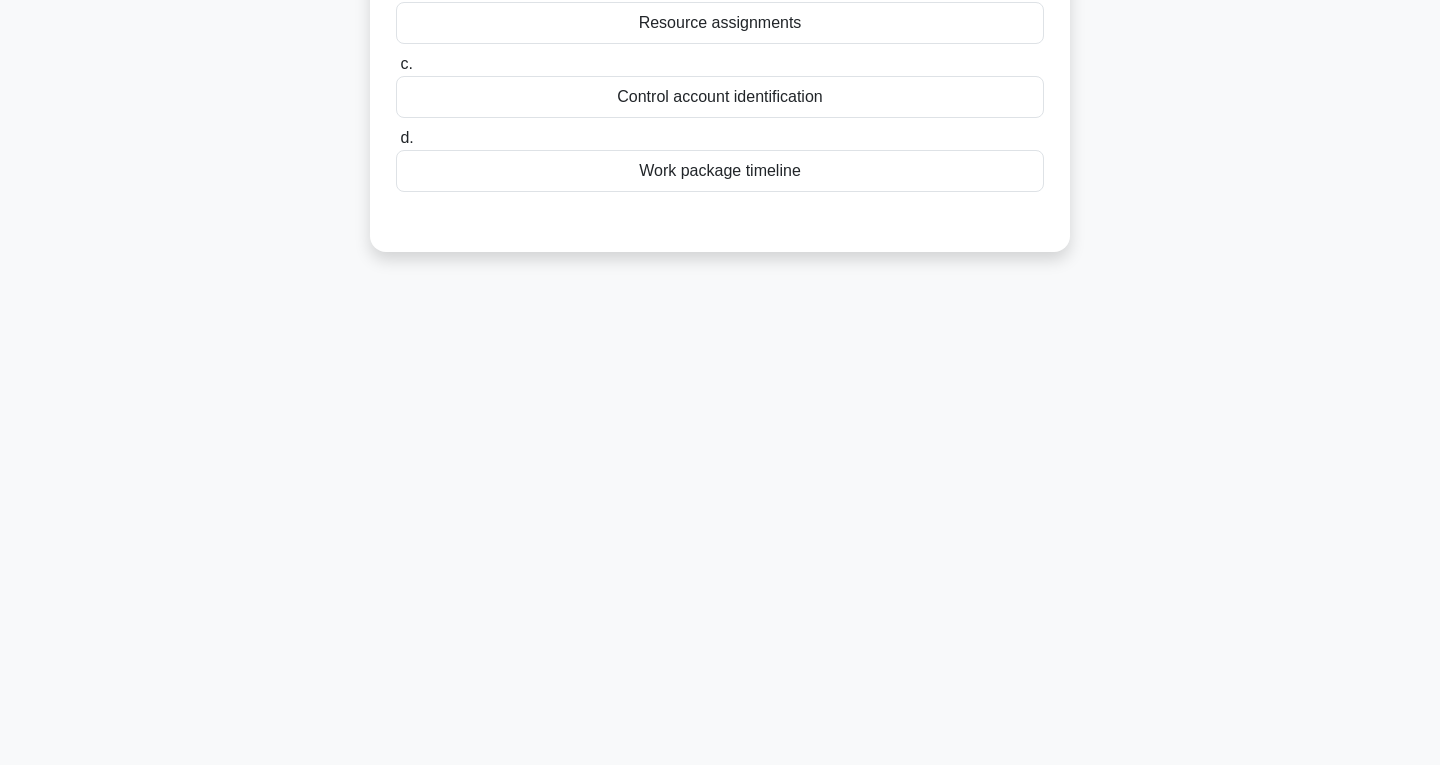 scroll, scrollTop: 0, scrollLeft: 0, axis: both 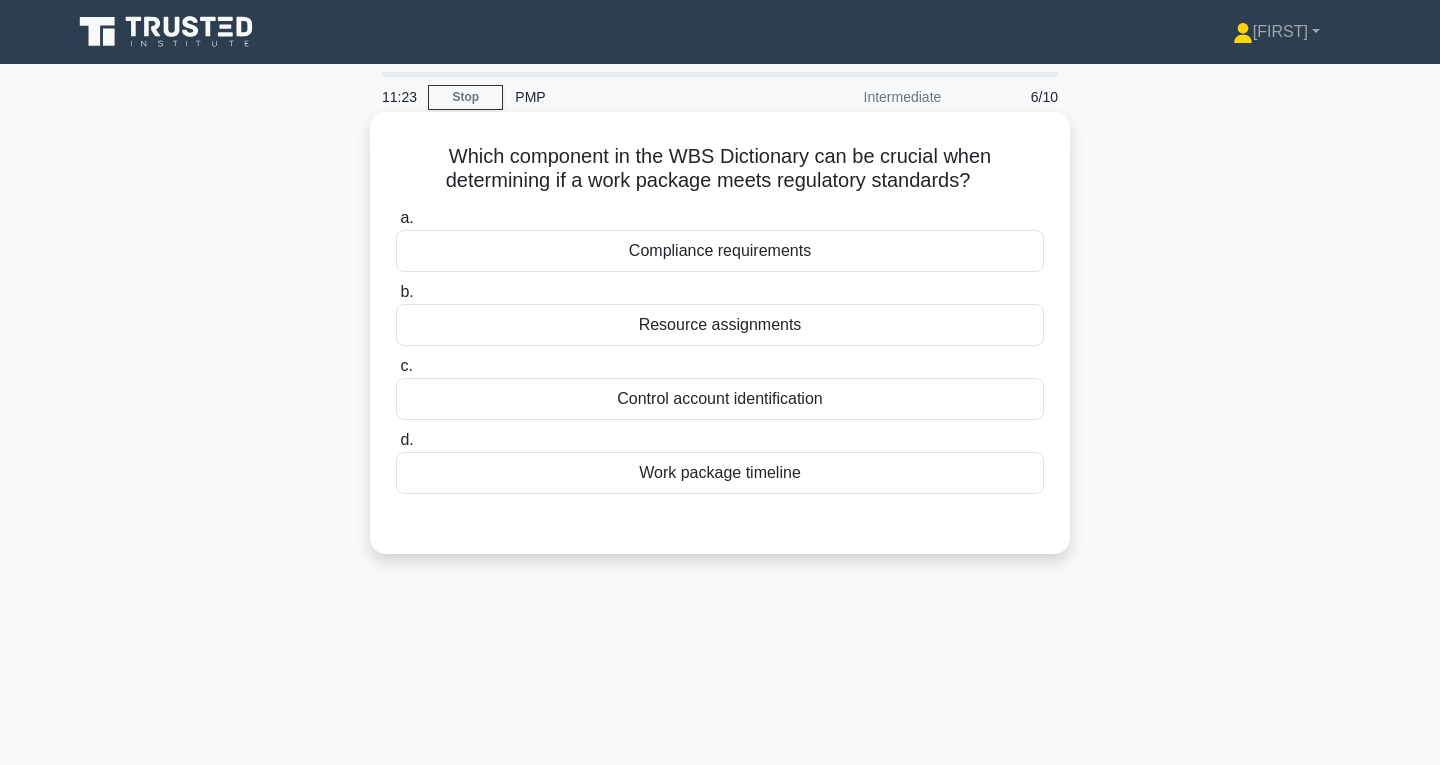 click on "Compliance requirements" at bounding box center [720, 251] 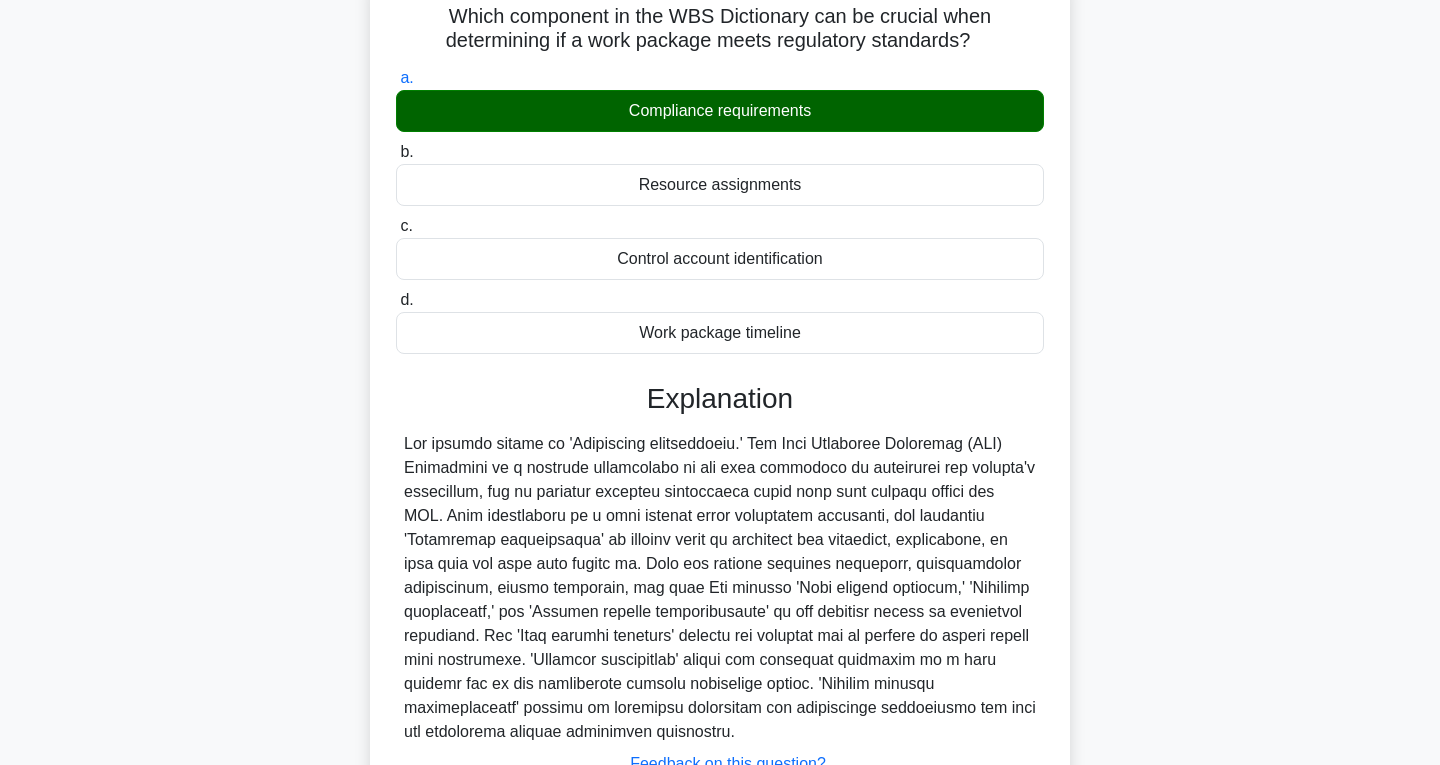 scroll, scrollTop: 315, scrollLeft: 0, axis: vertical 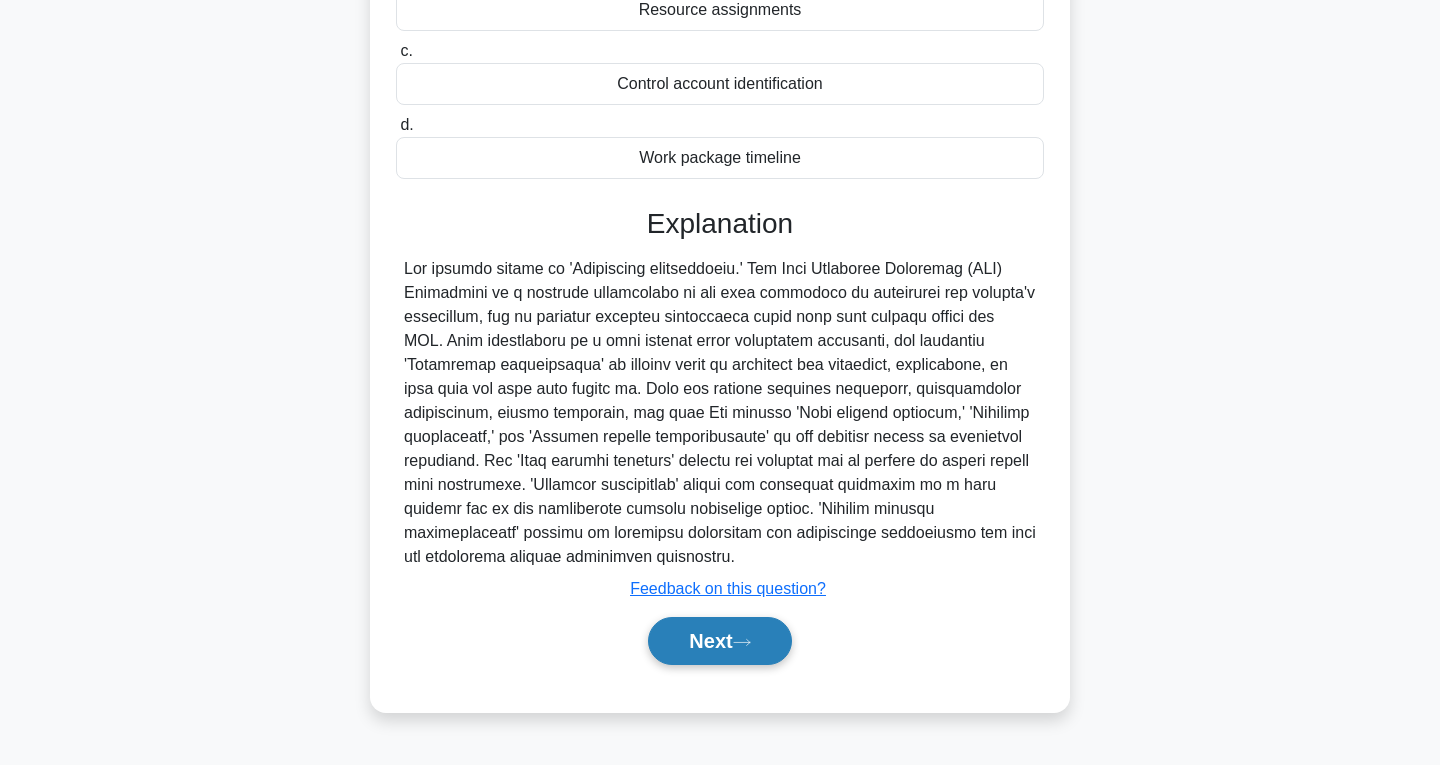 click on "Next" at bounding box center (719, 641) 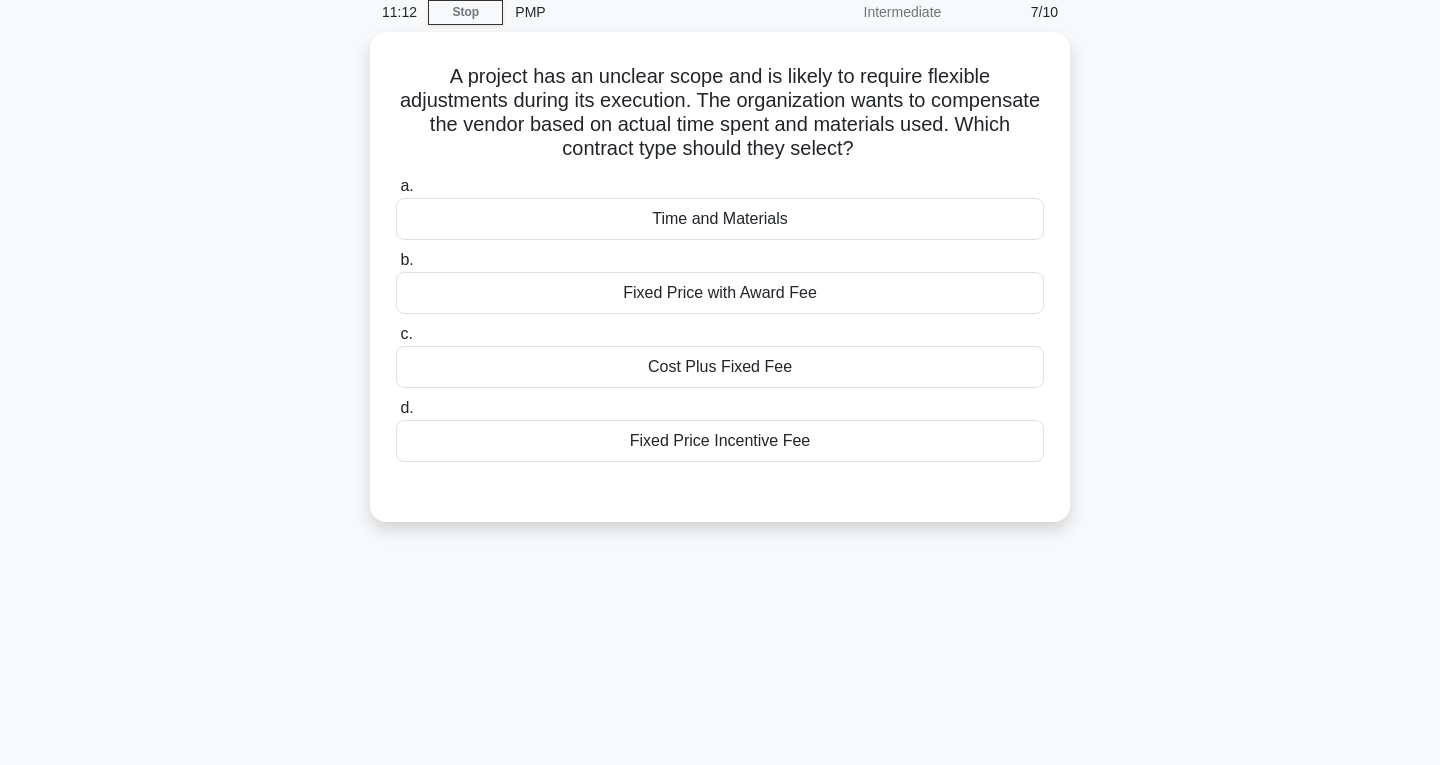 scroll, scrollTop: 0, scrollLeft: 0, axis: both 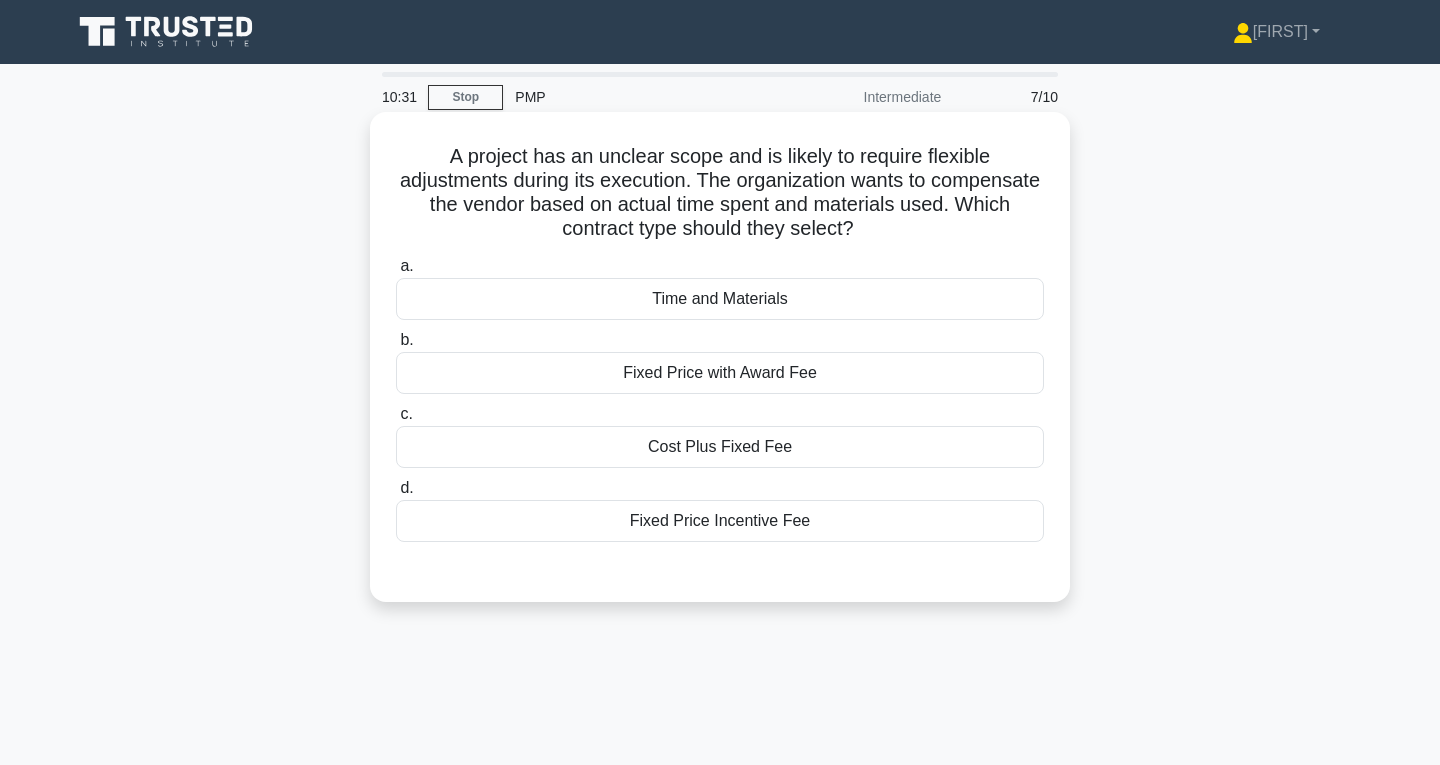 click on "Time and Materials" at bounding box center [720, 299] 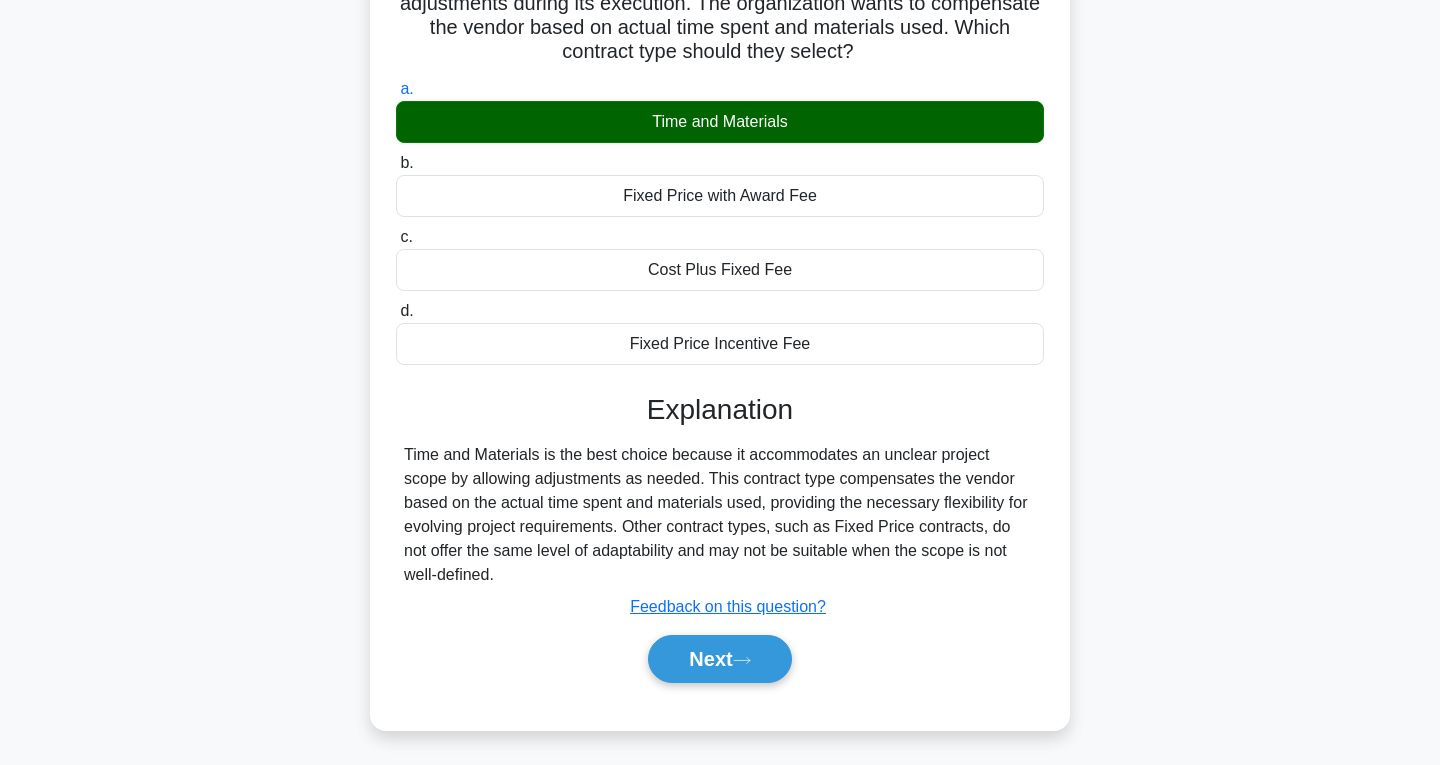 scroll, scrollTop: 255, scrollLeft: 0, axis: vertical 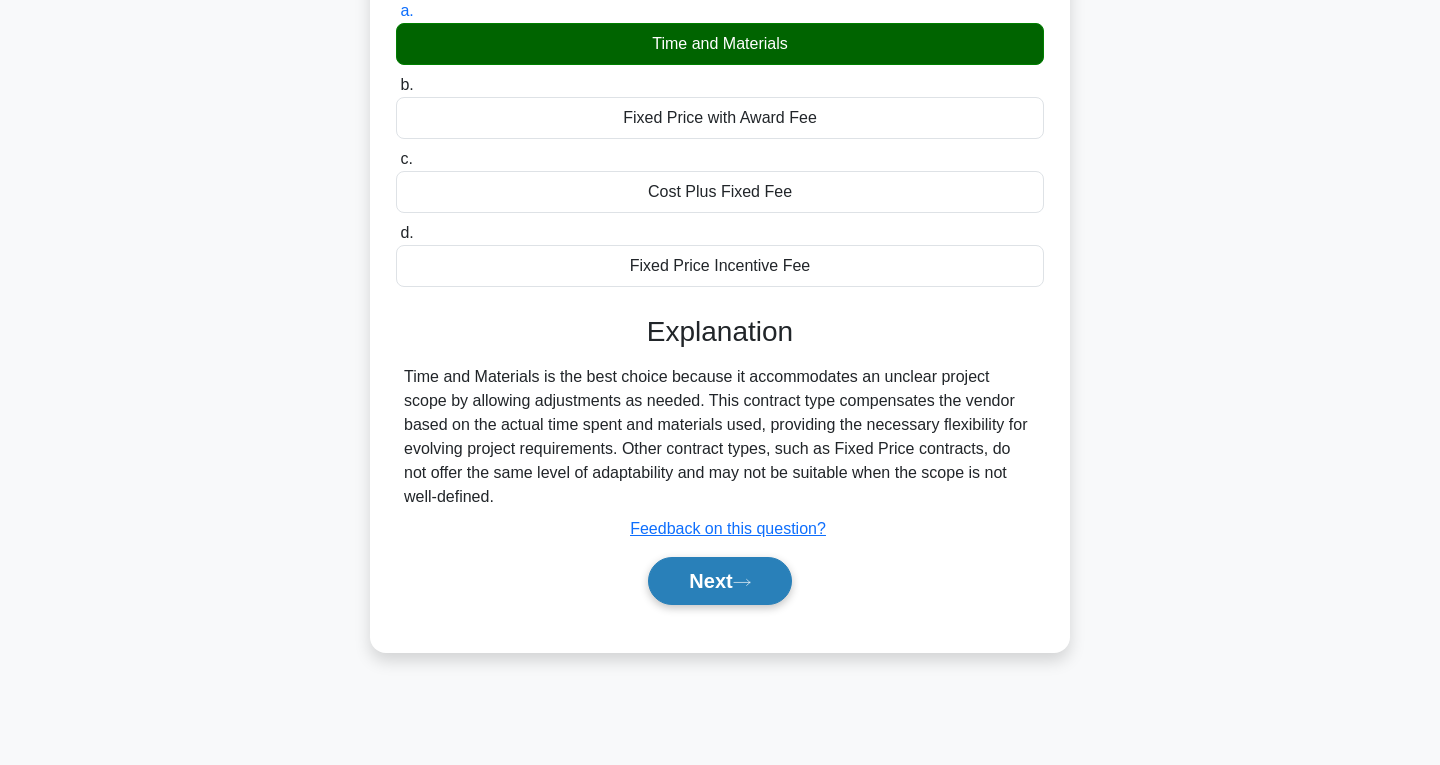 click on "Next" at bounding box center (719, 581) 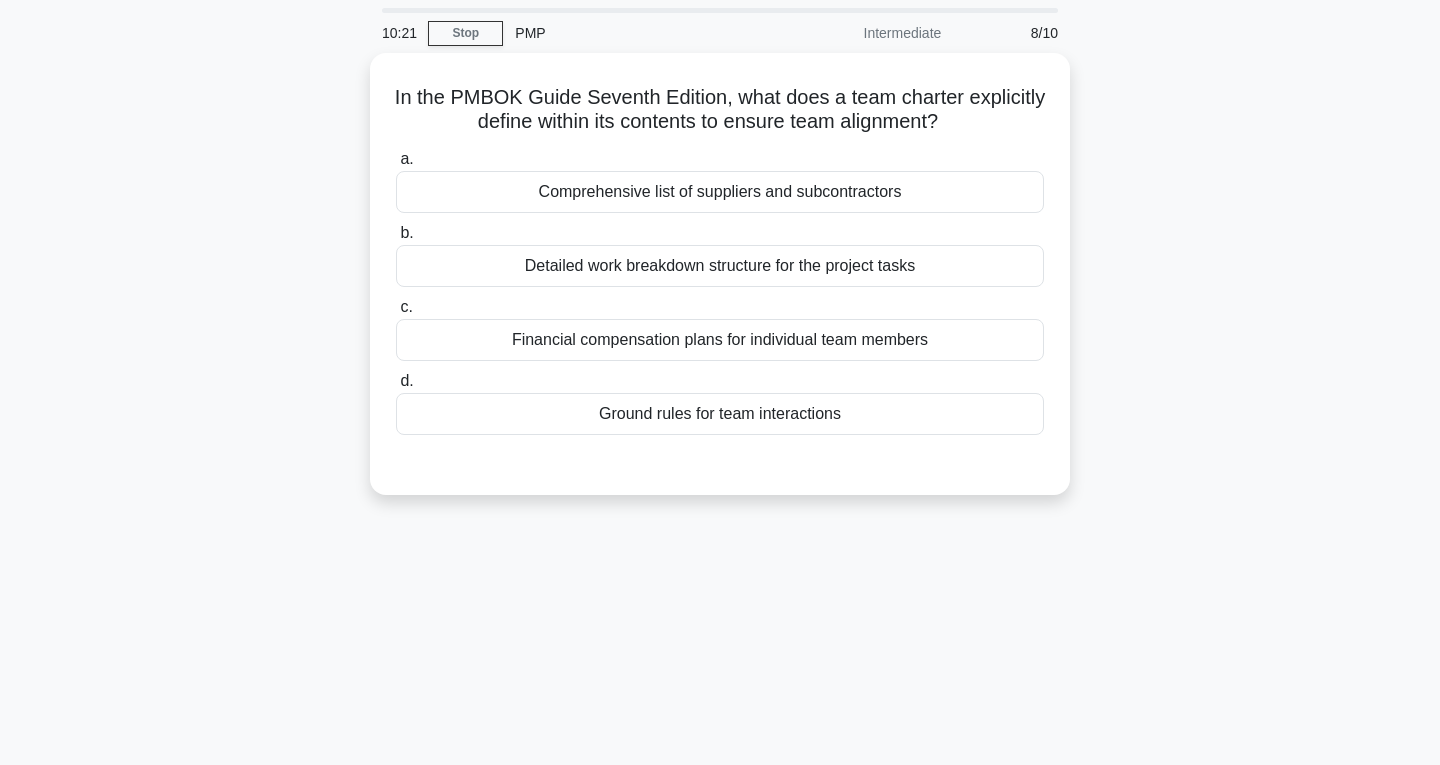 scroll, scrollTop: 0, scrollLeft: 0, axis: both 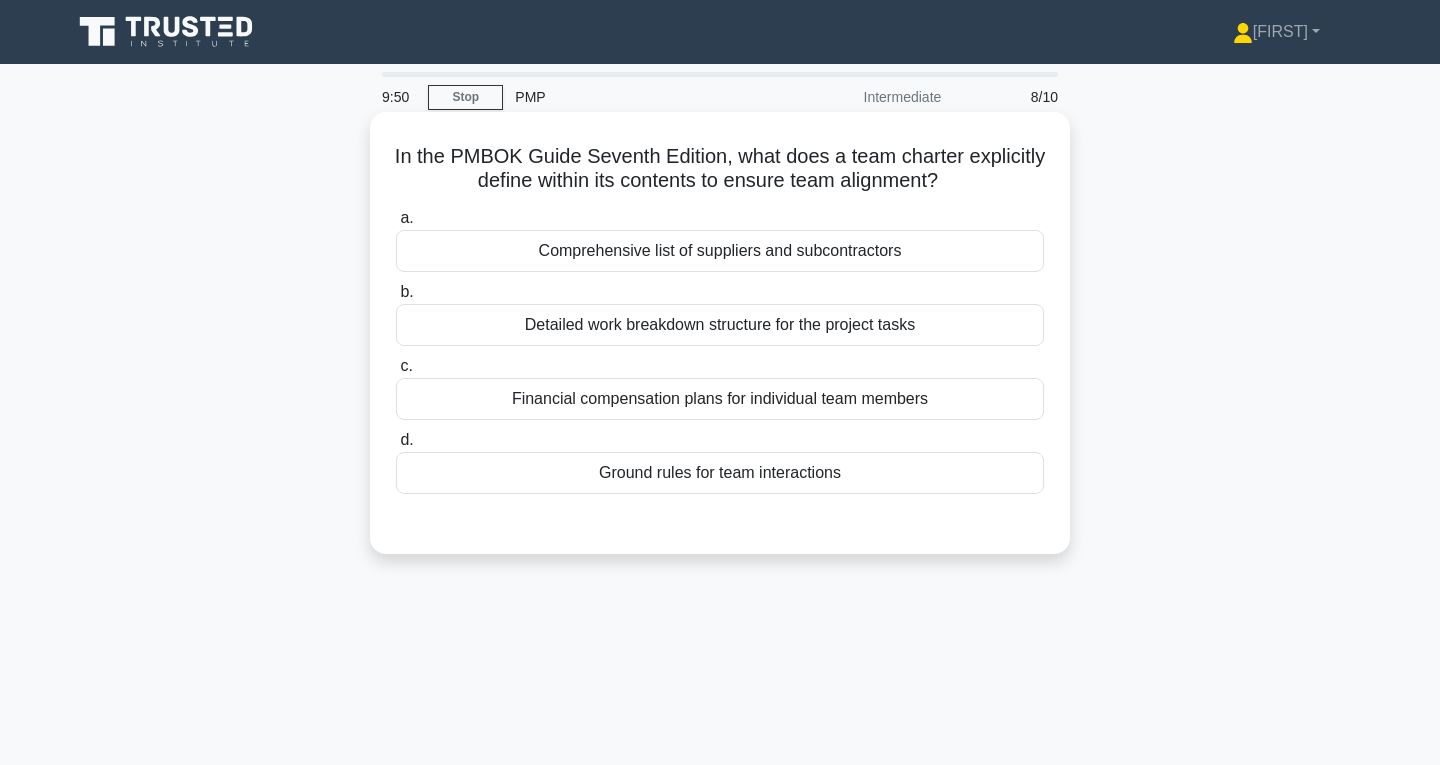 click on "Ground rules for team interactions" at bounding box center (720, 473) 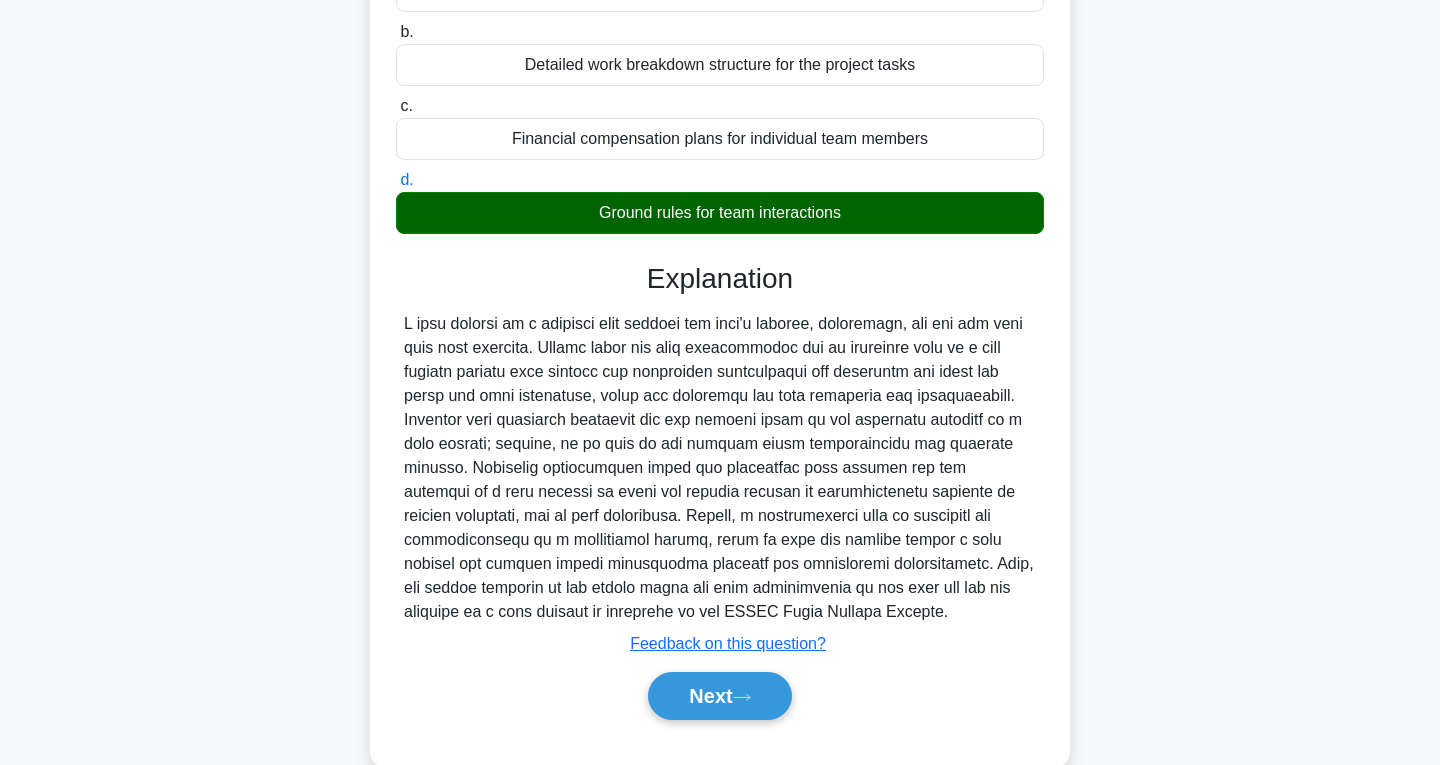 scroll, scrollTop: 315, scrollLeft: 0, axis: vertical 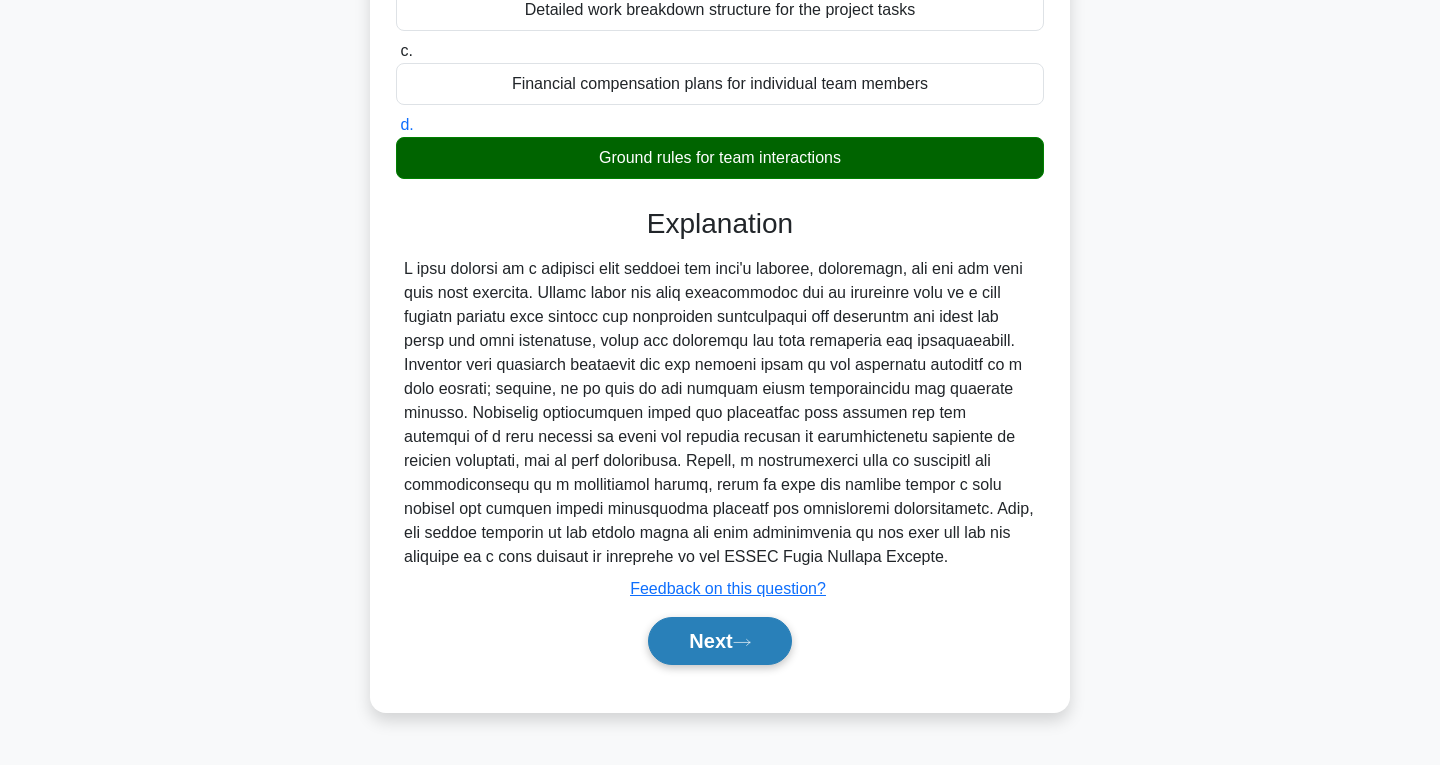 click on "Next" at bounding box center (719, 641) 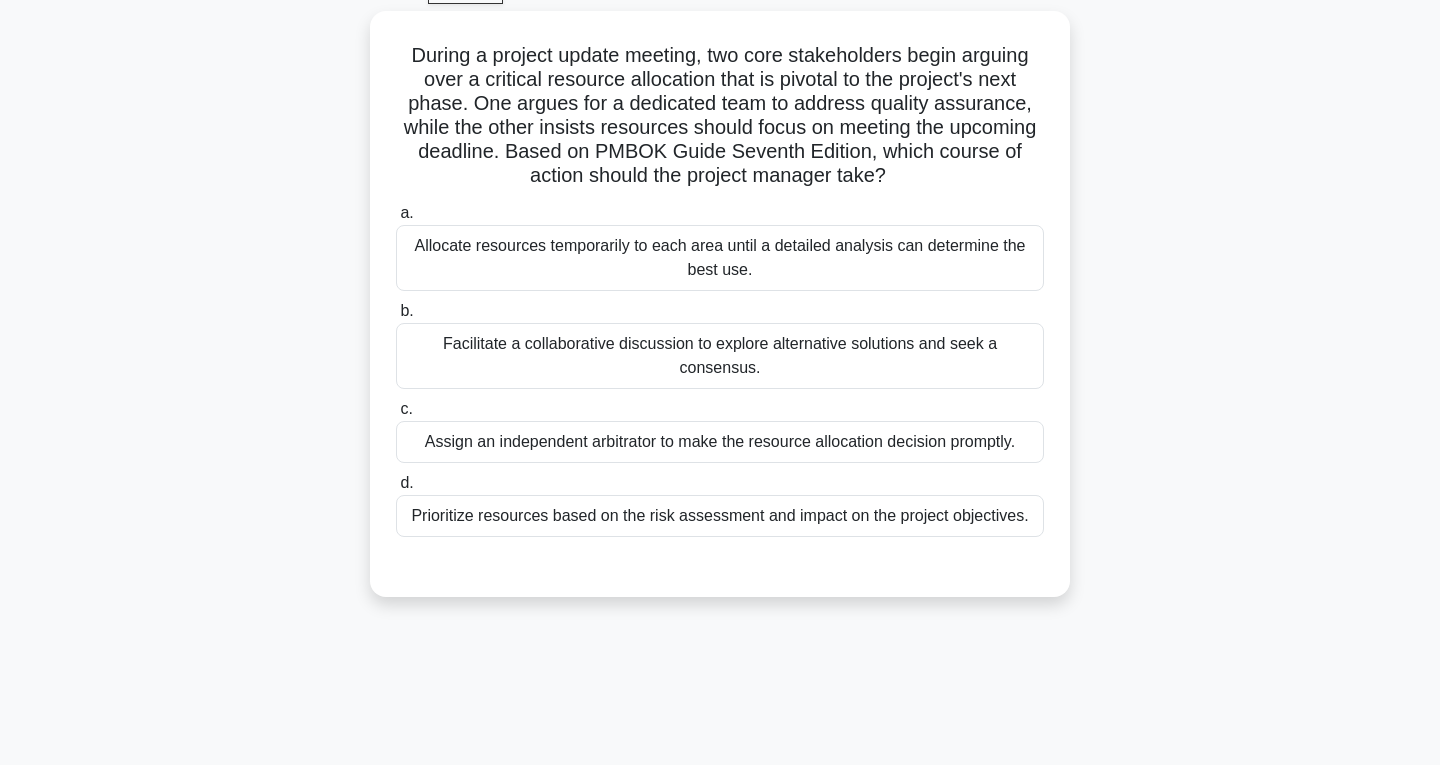 scroll, scrollTop: 0, scrollLeft: 0, axis: both 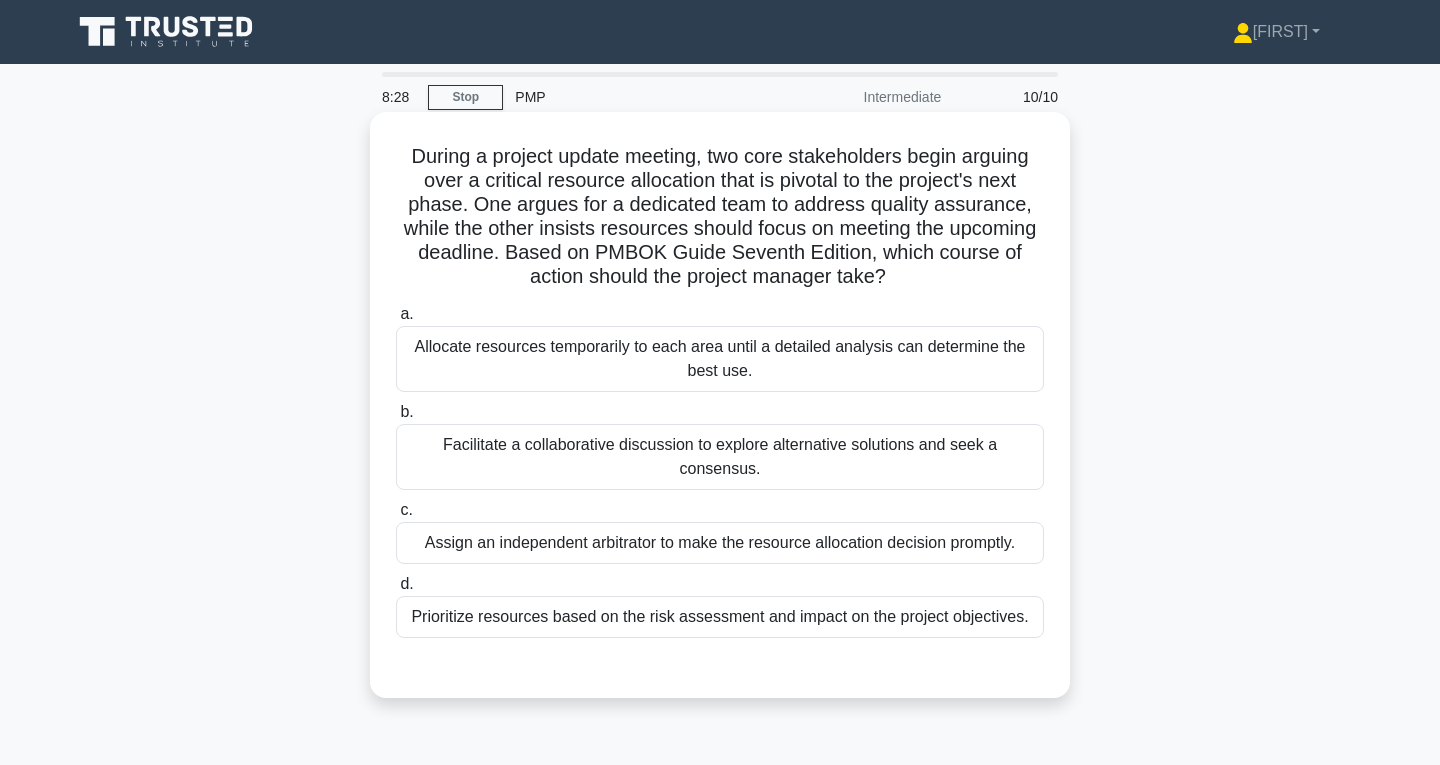 click on "Facilitate a collaborative discussion to explore alternative solutions and seek a consensus." at bounding box center [720, 457] 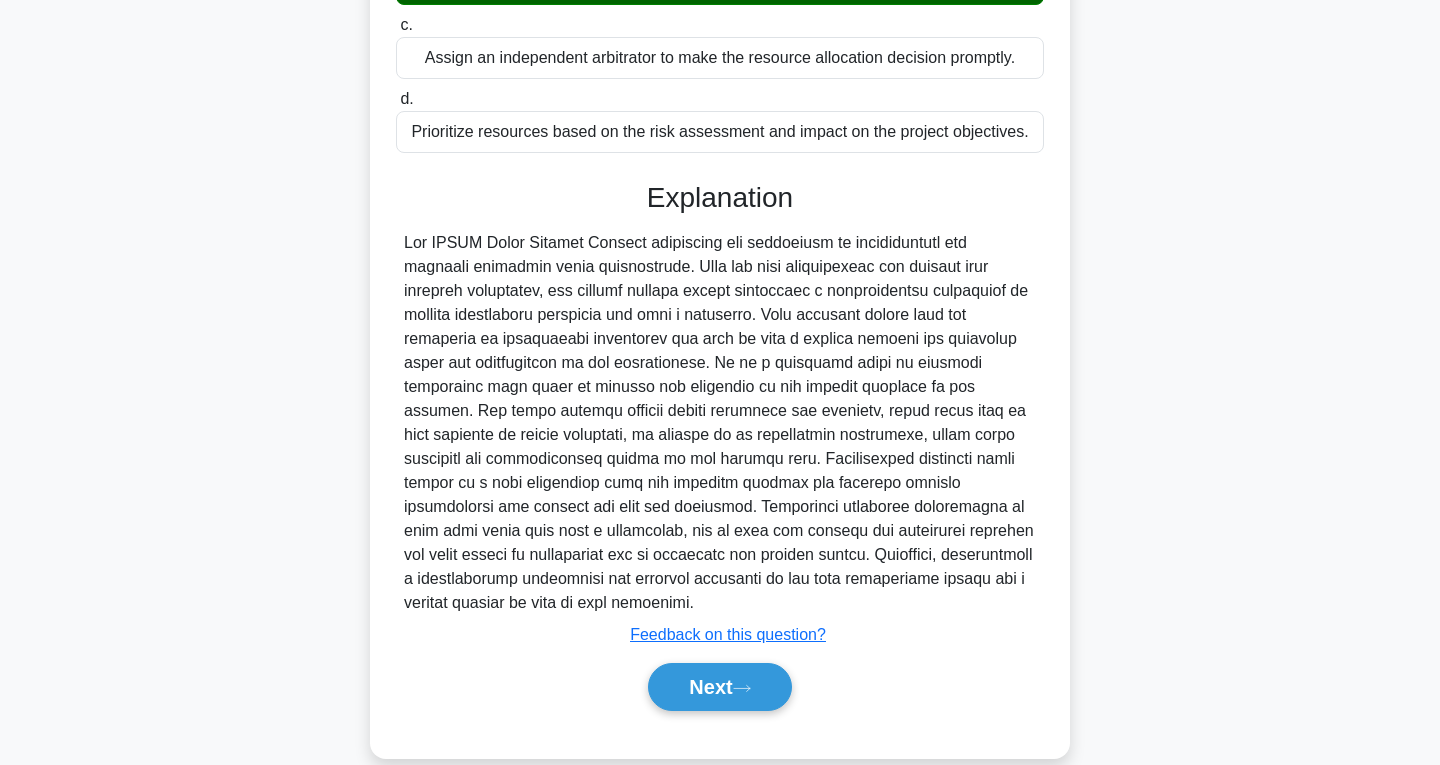 scroll, scrollTop: 516, scrollLeft: 0, axis: vertical 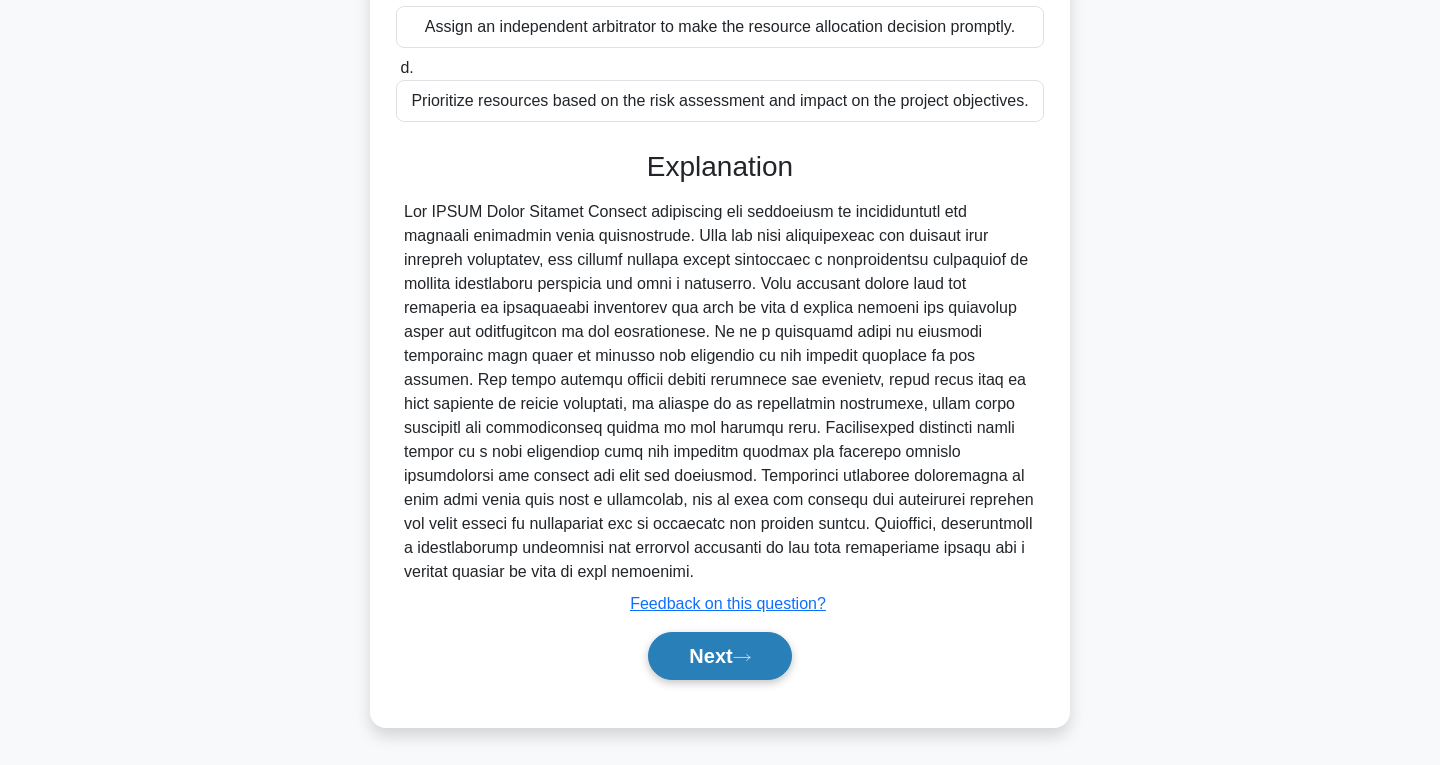 click on "Next" at bounding box center (719, 656) 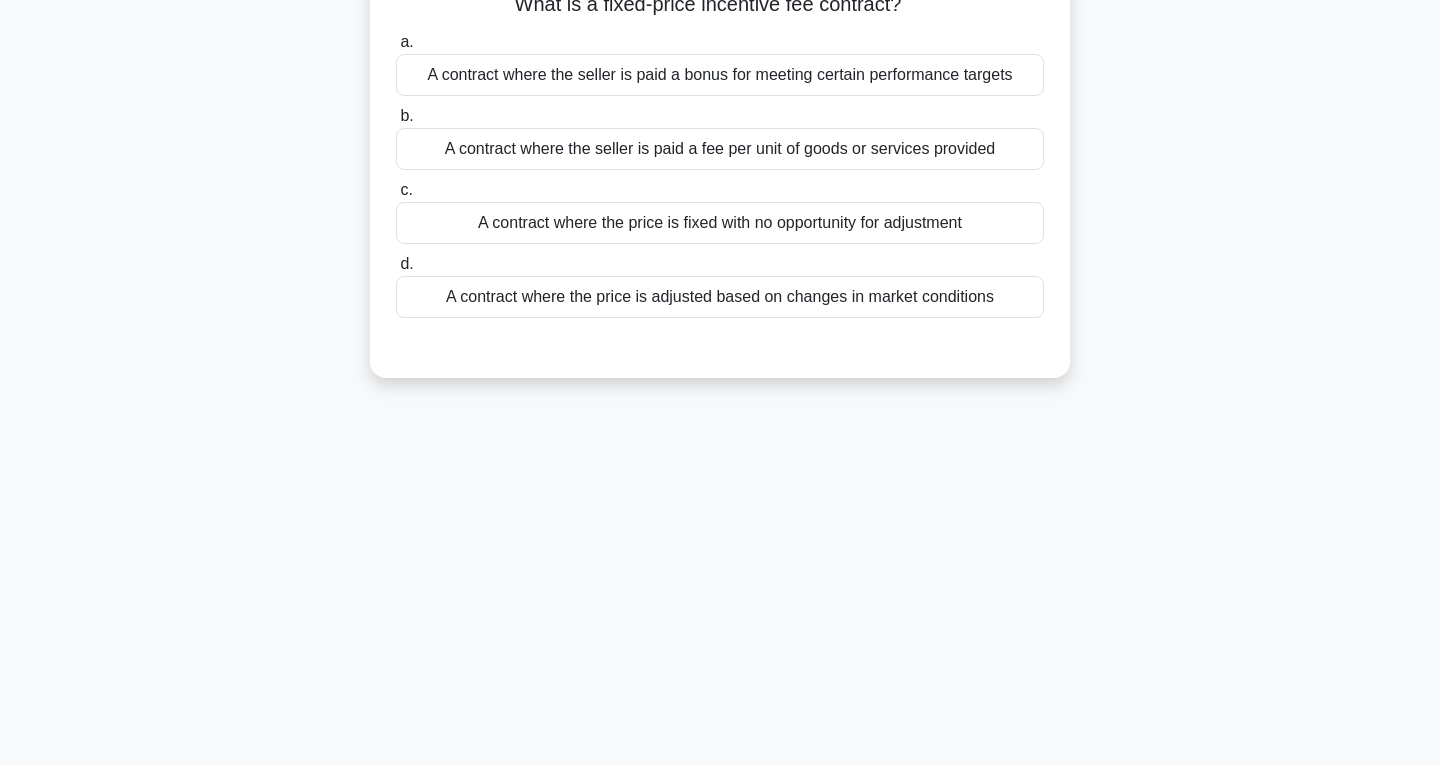 scroll, scrollTop: 0, scrollLeft: 0, axis: both 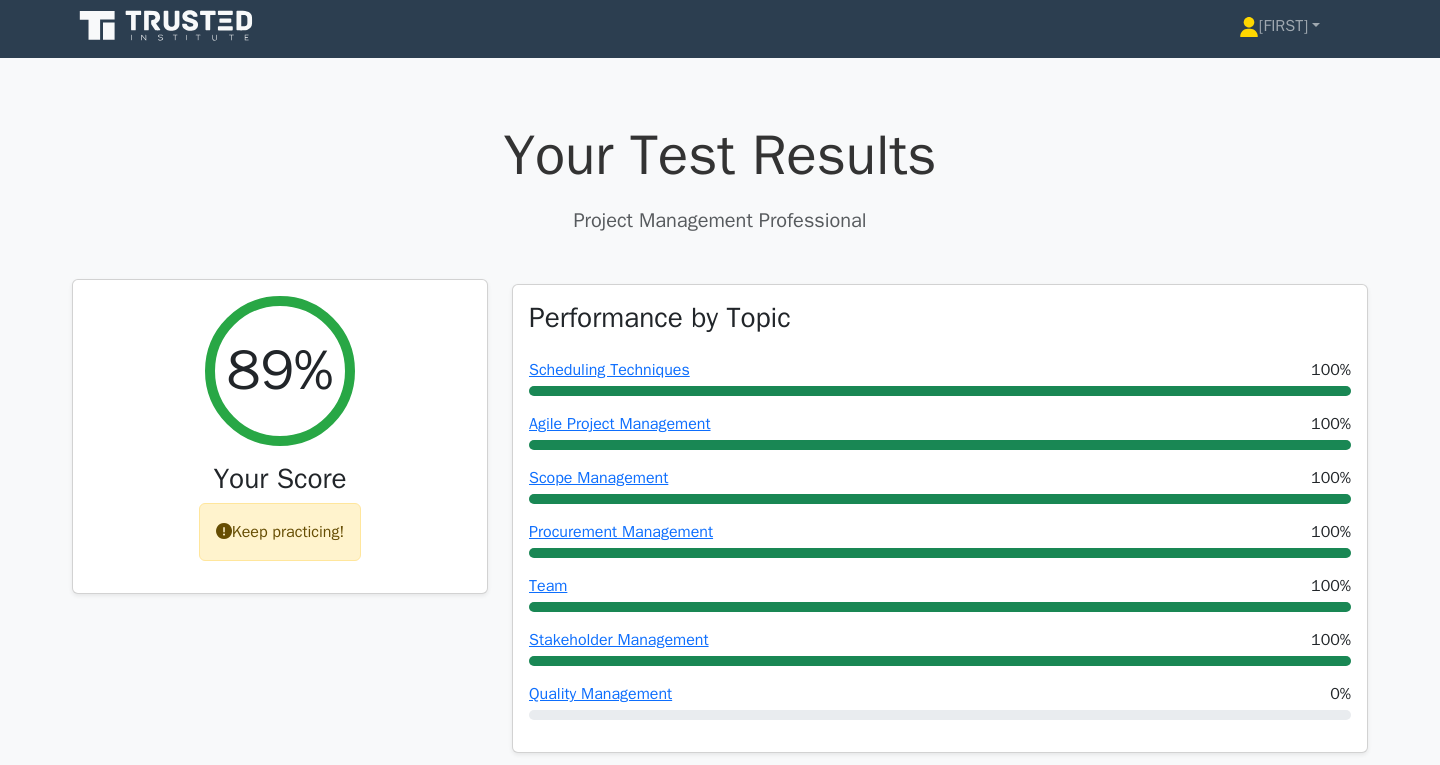 click at bounding box center (224, 531) 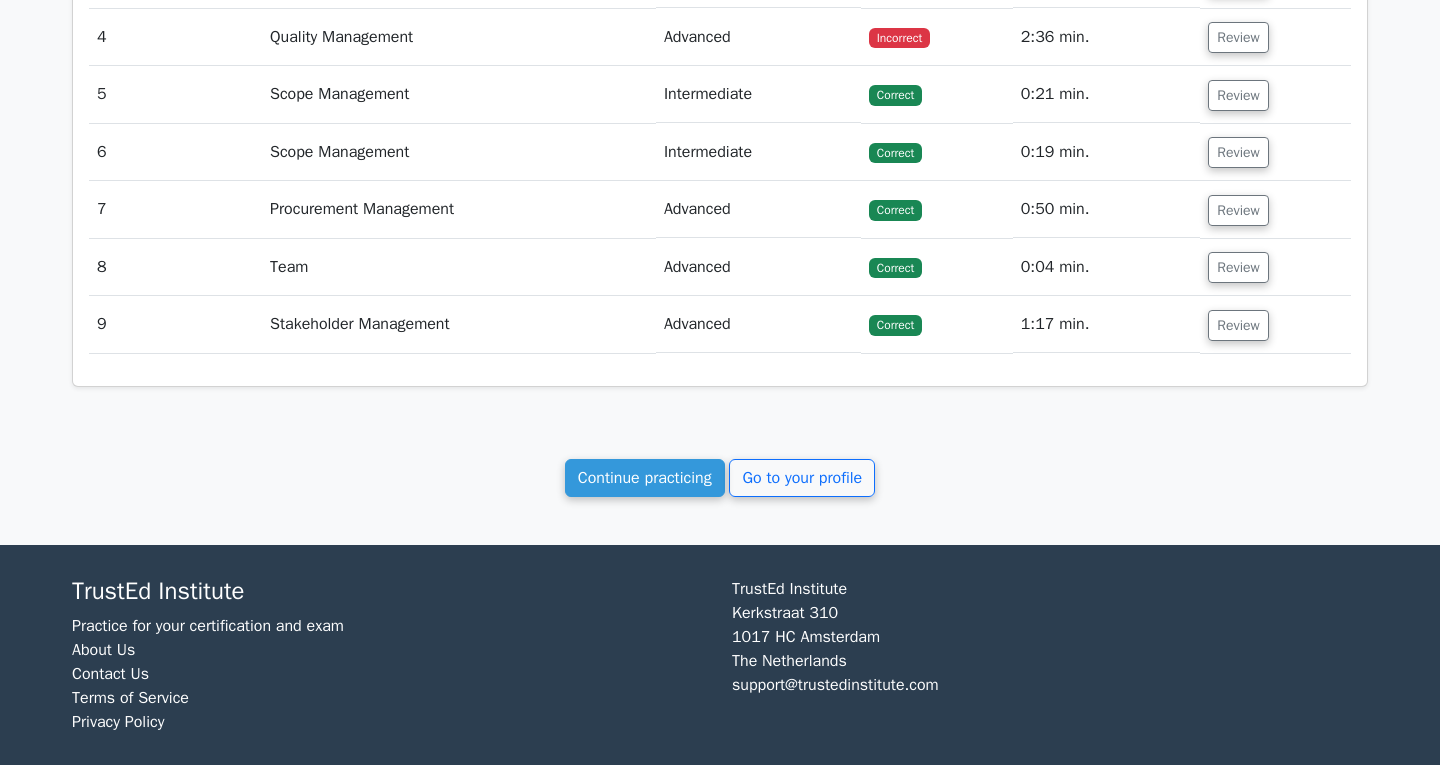 scroll, scrollTop: 2139, scrollLeft: 0, axis: vertical 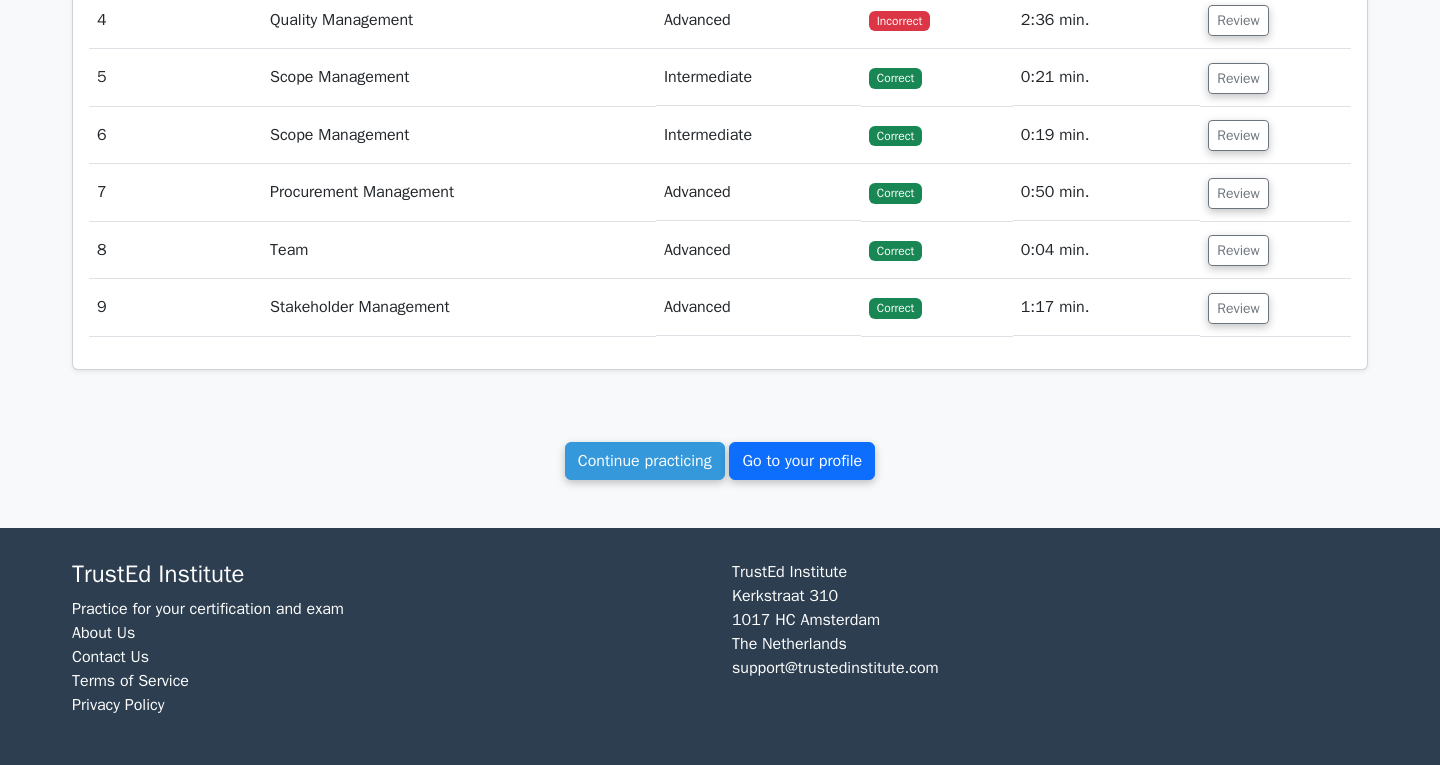 click on "Go to your profile" at bounding box center (802, 461) 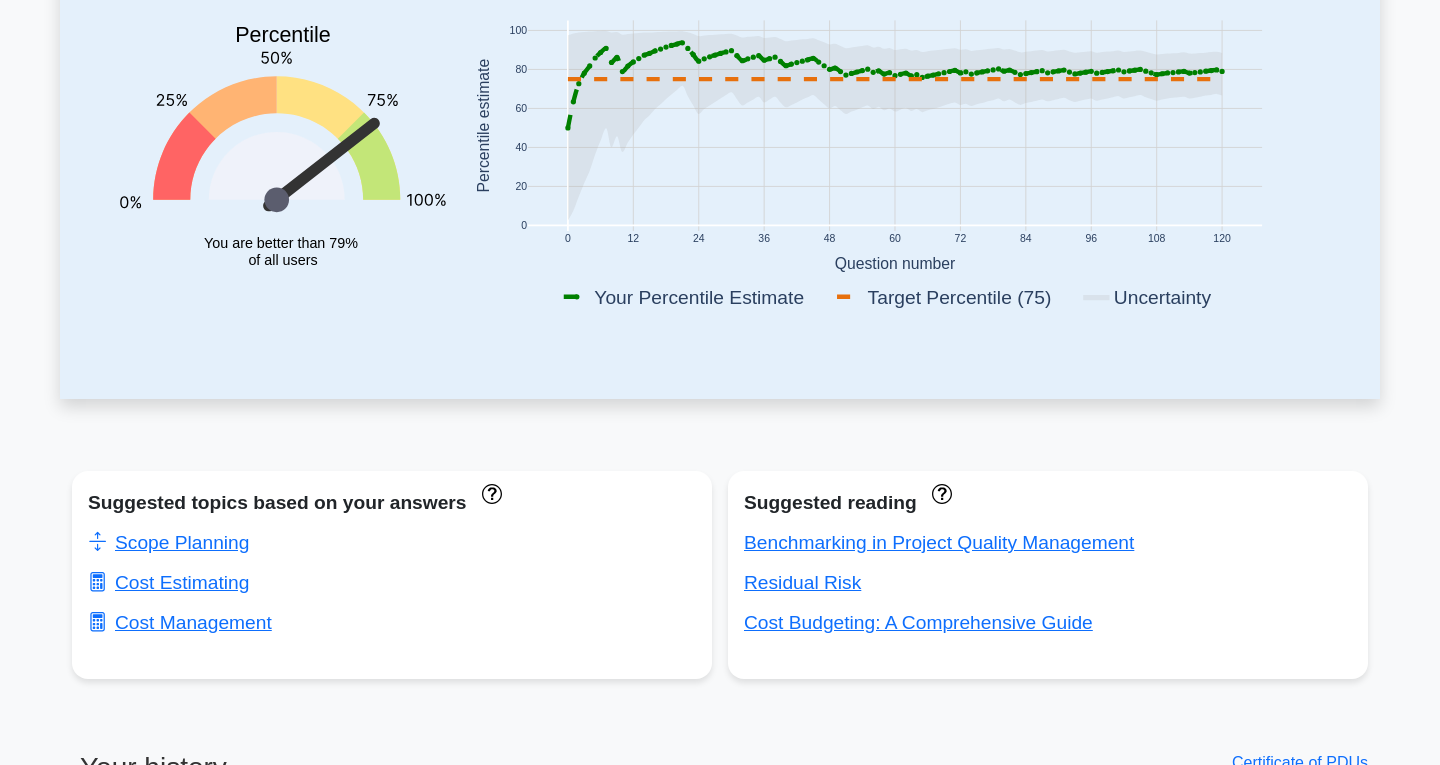 scroll, scrollTop: 0, scrollLeft: 0, axis: both 